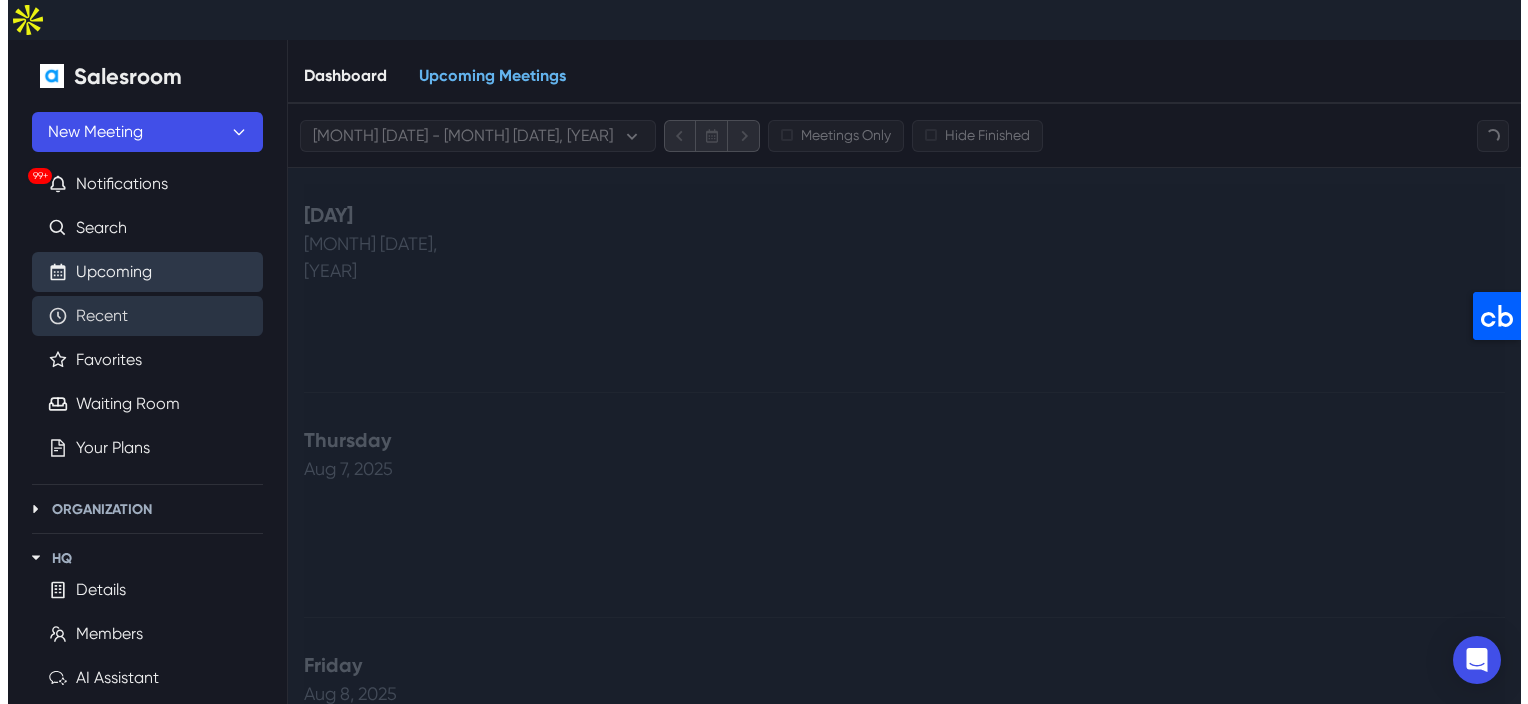 scroll, scrollTop: 0, scrollLeft: 0, axis: both 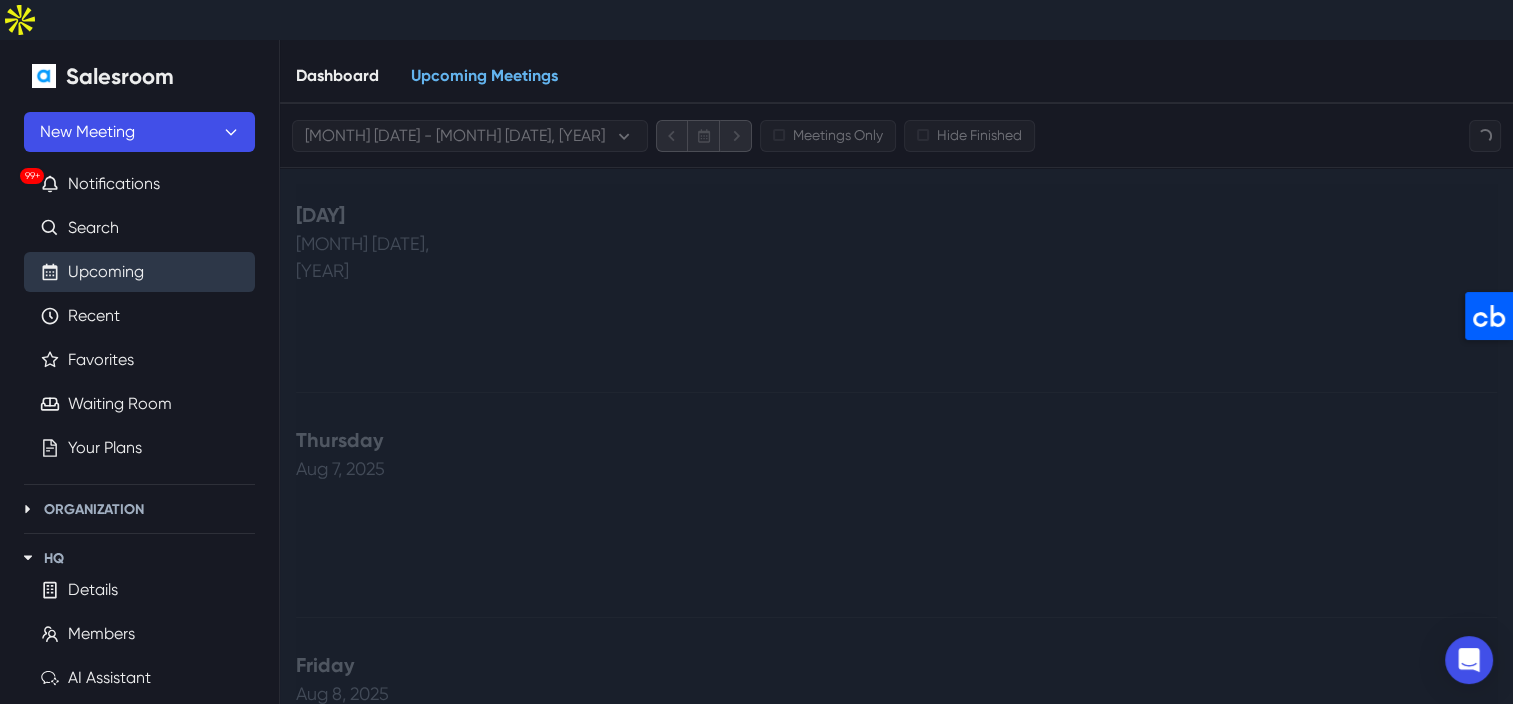 click on "Upcoming" at bounding box center (106, 272) 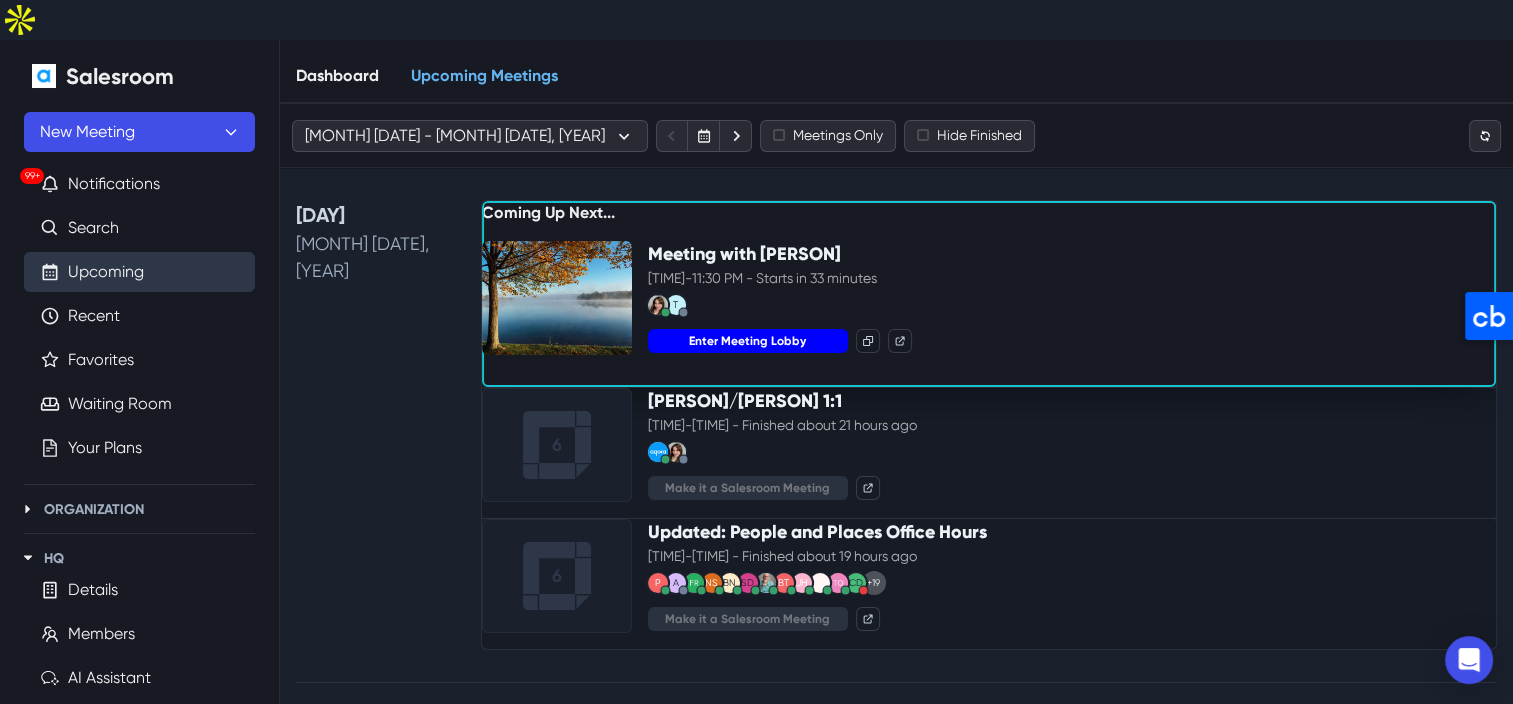 click on "Enter Meeting Lobby" at bounding box center [748, 341] 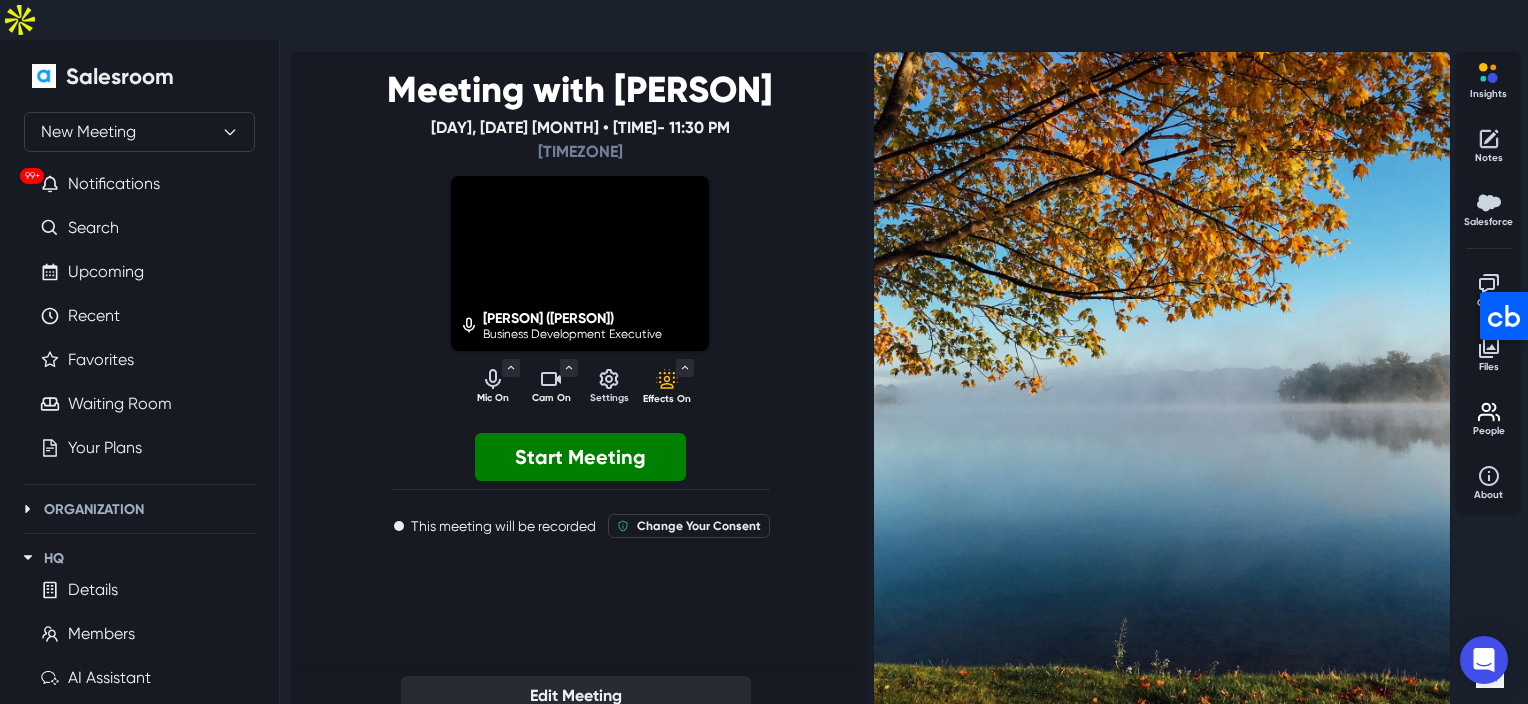 click 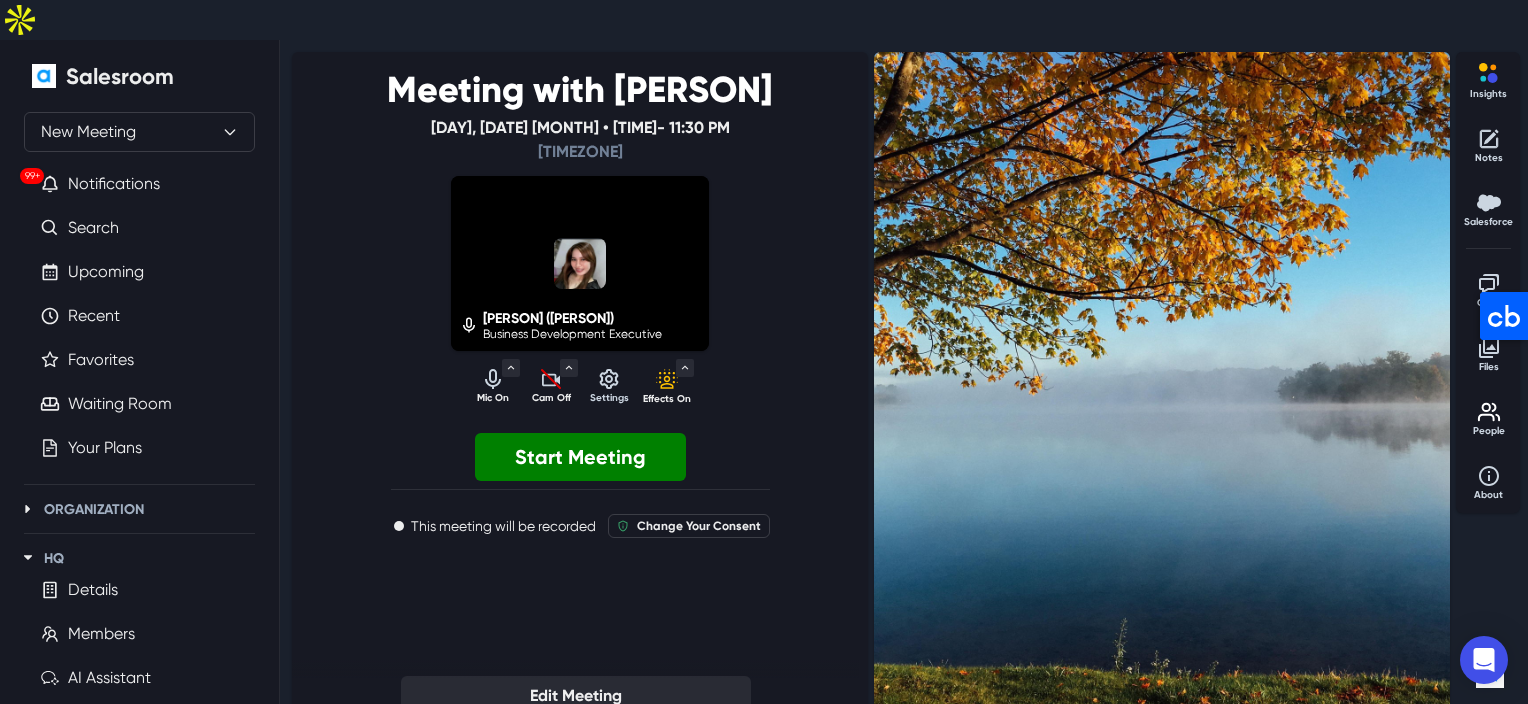 click 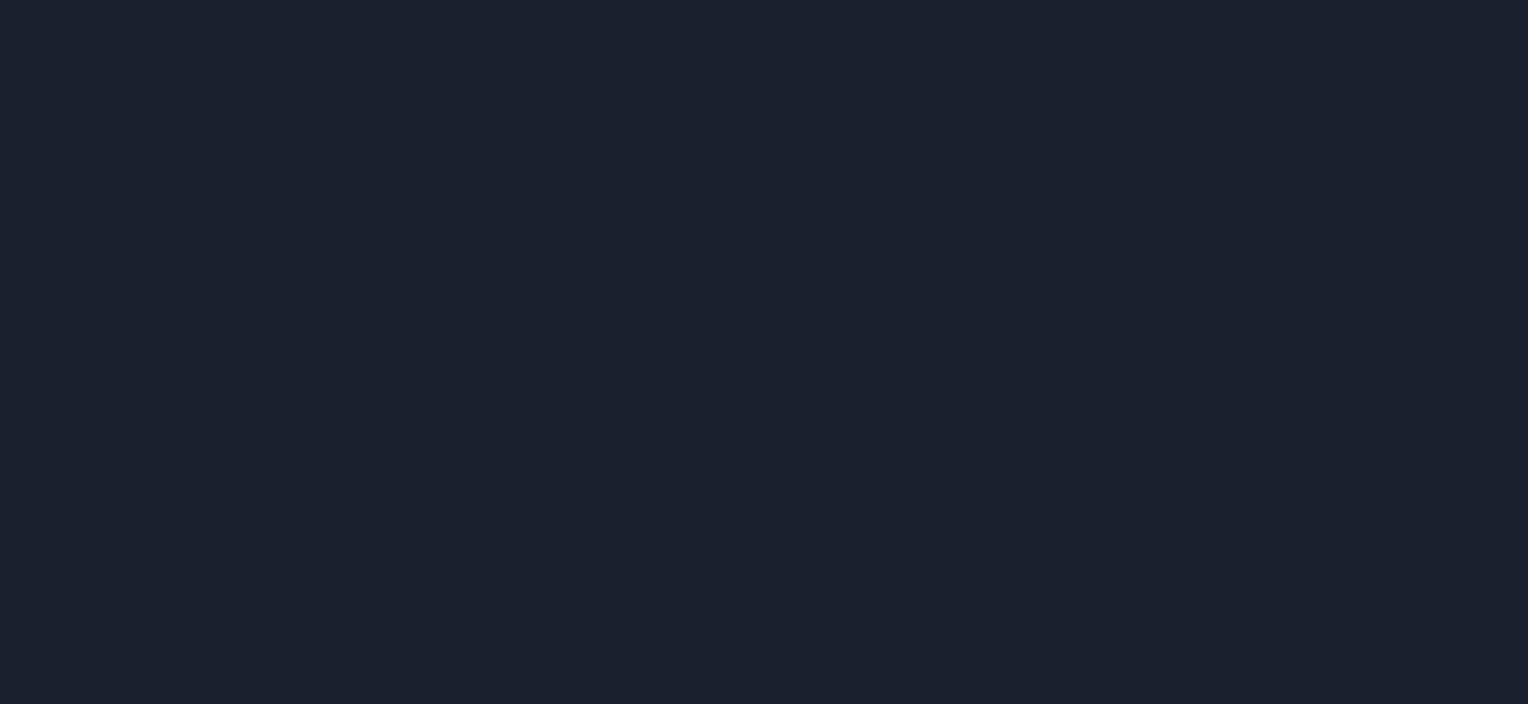 scroll, scrollTop: 0, scrollLeft: 0, axis: both 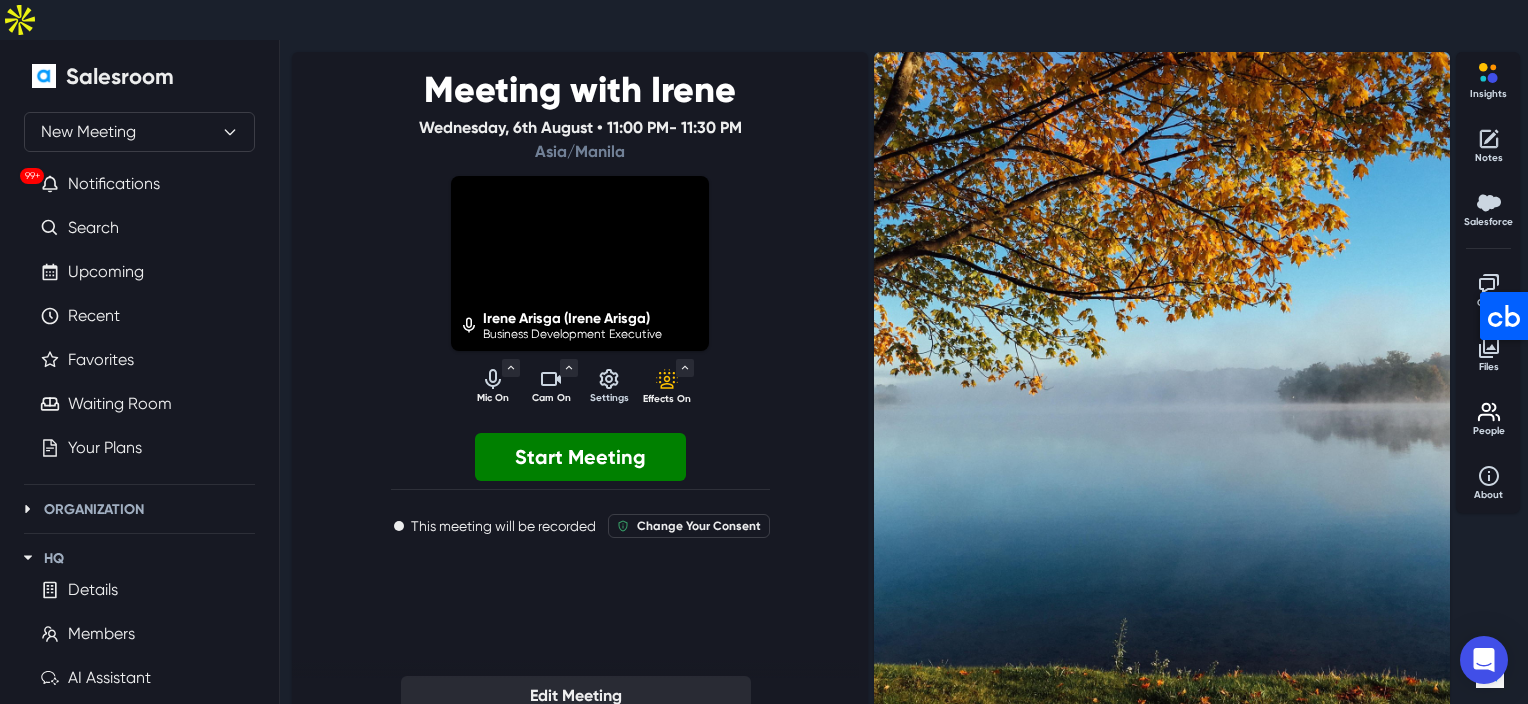 click 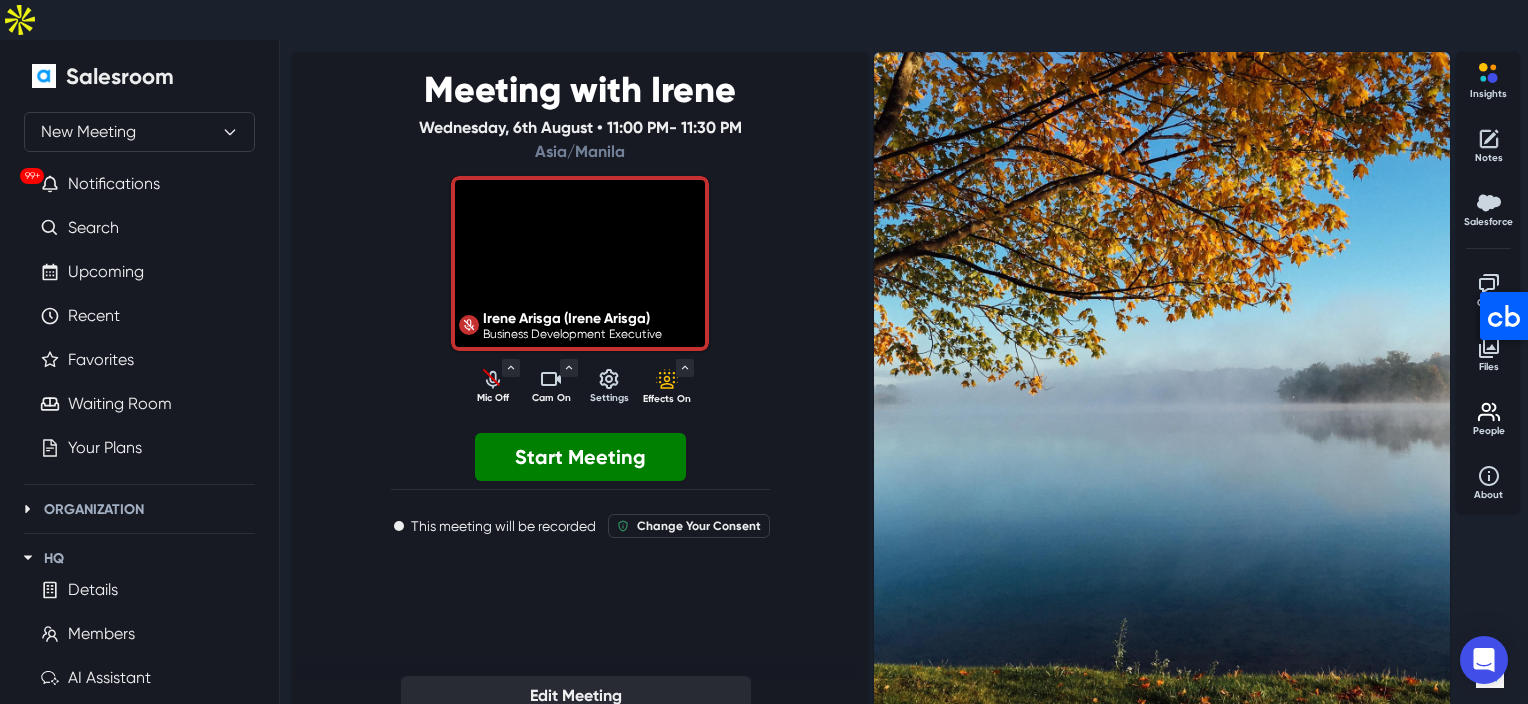click 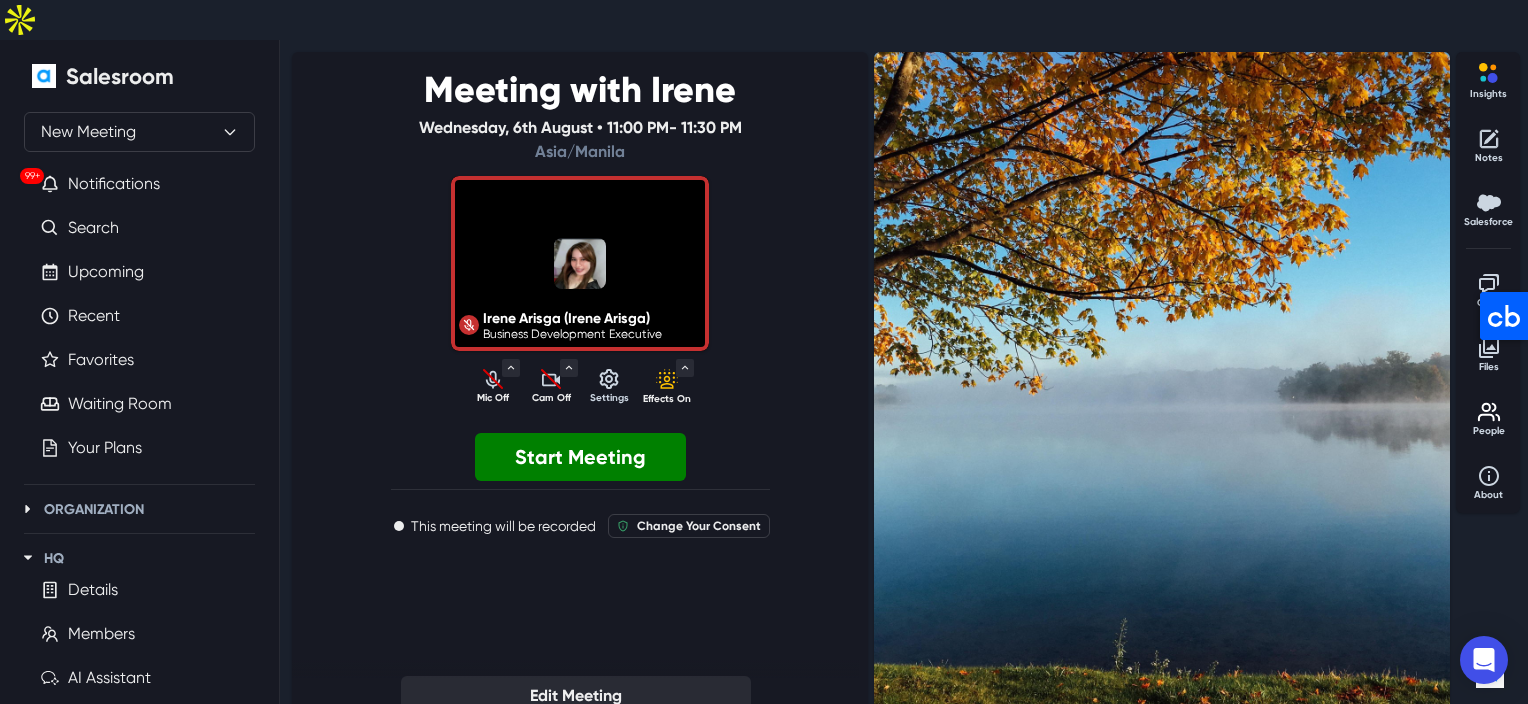 click on "Edit Meeting" at bounding box center [575, 696] 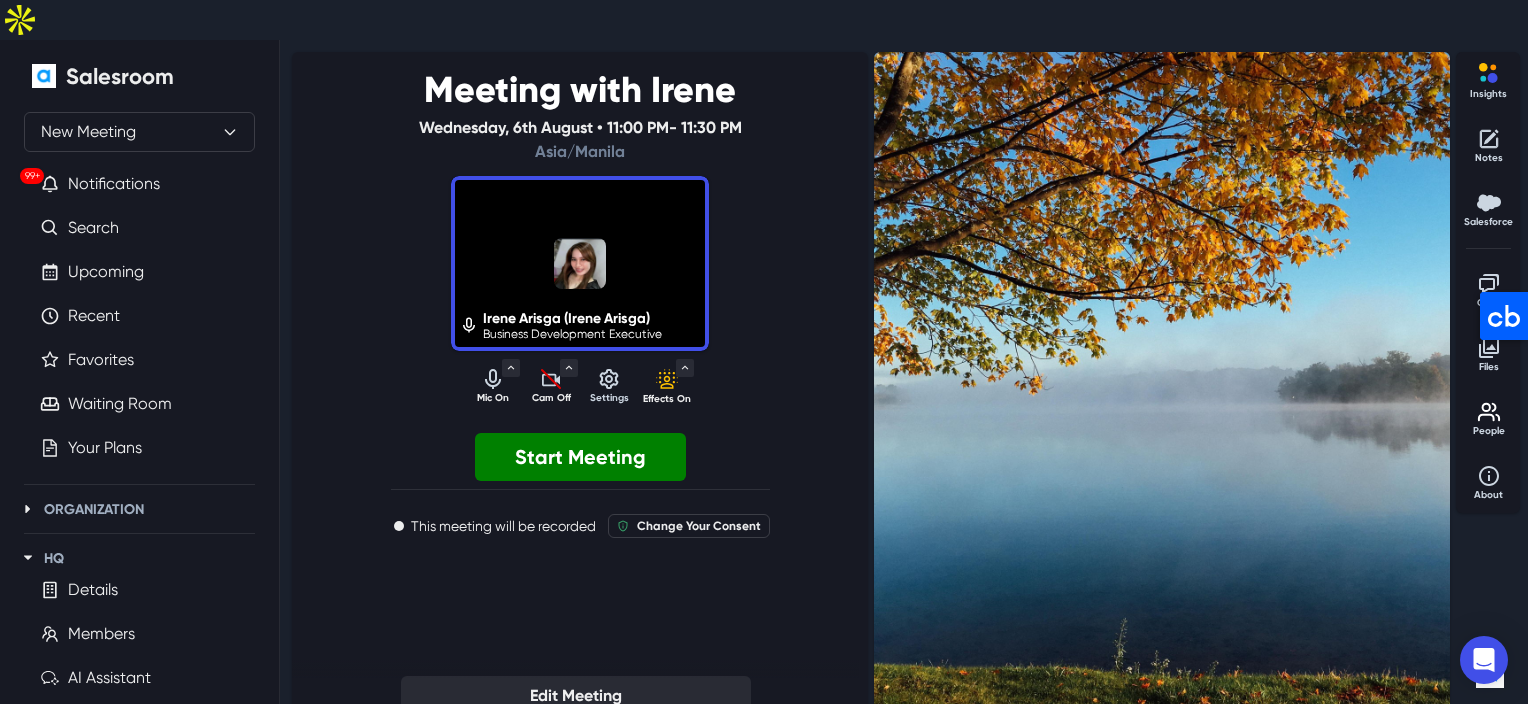 click 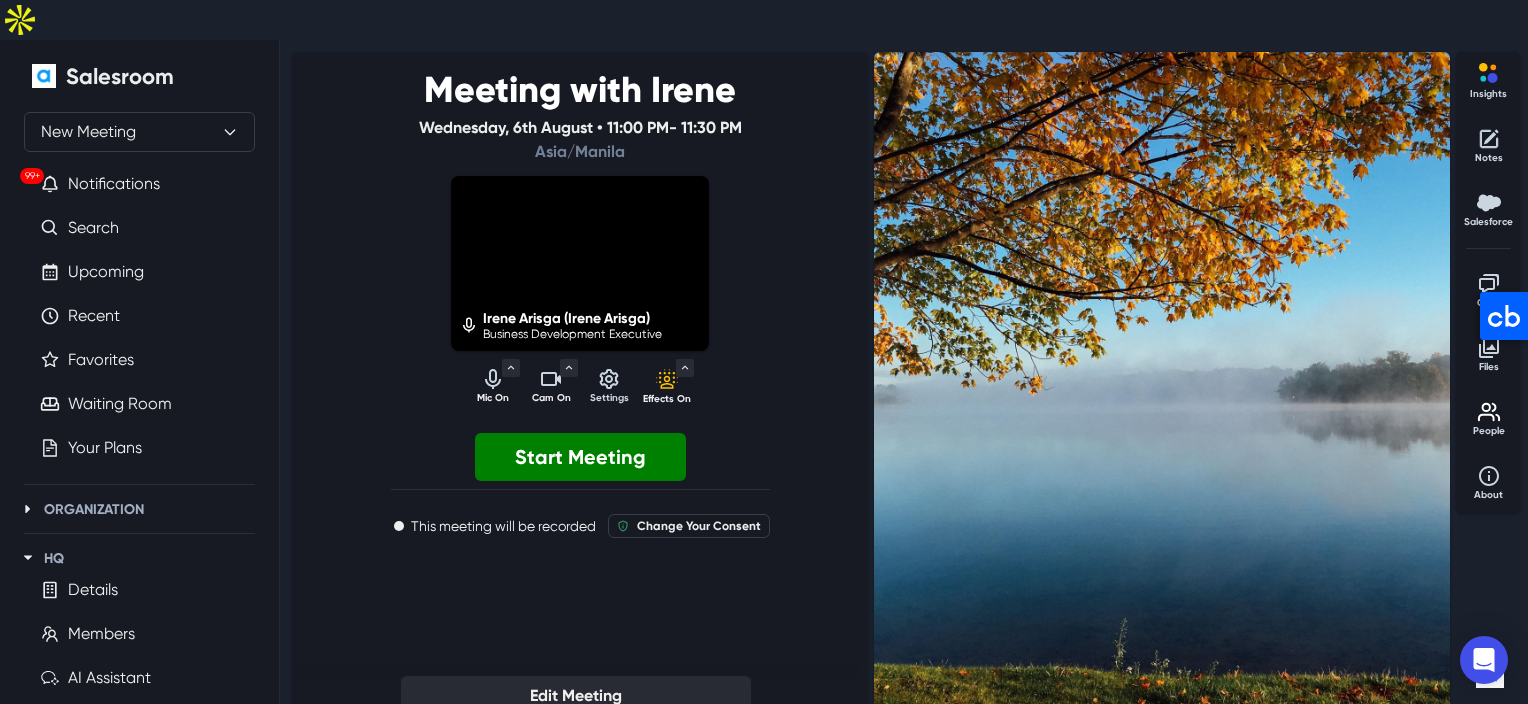 click at bounding box center (493, 379) 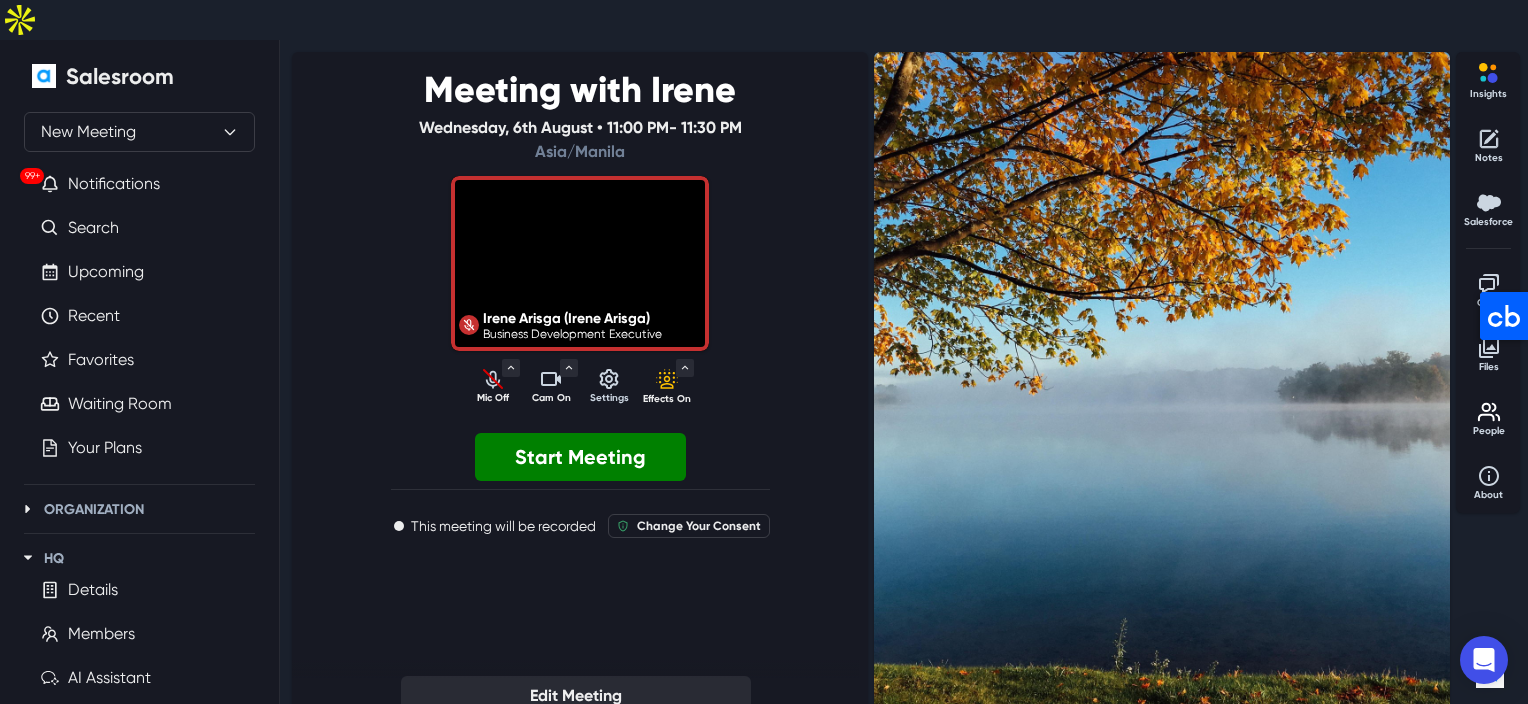 click 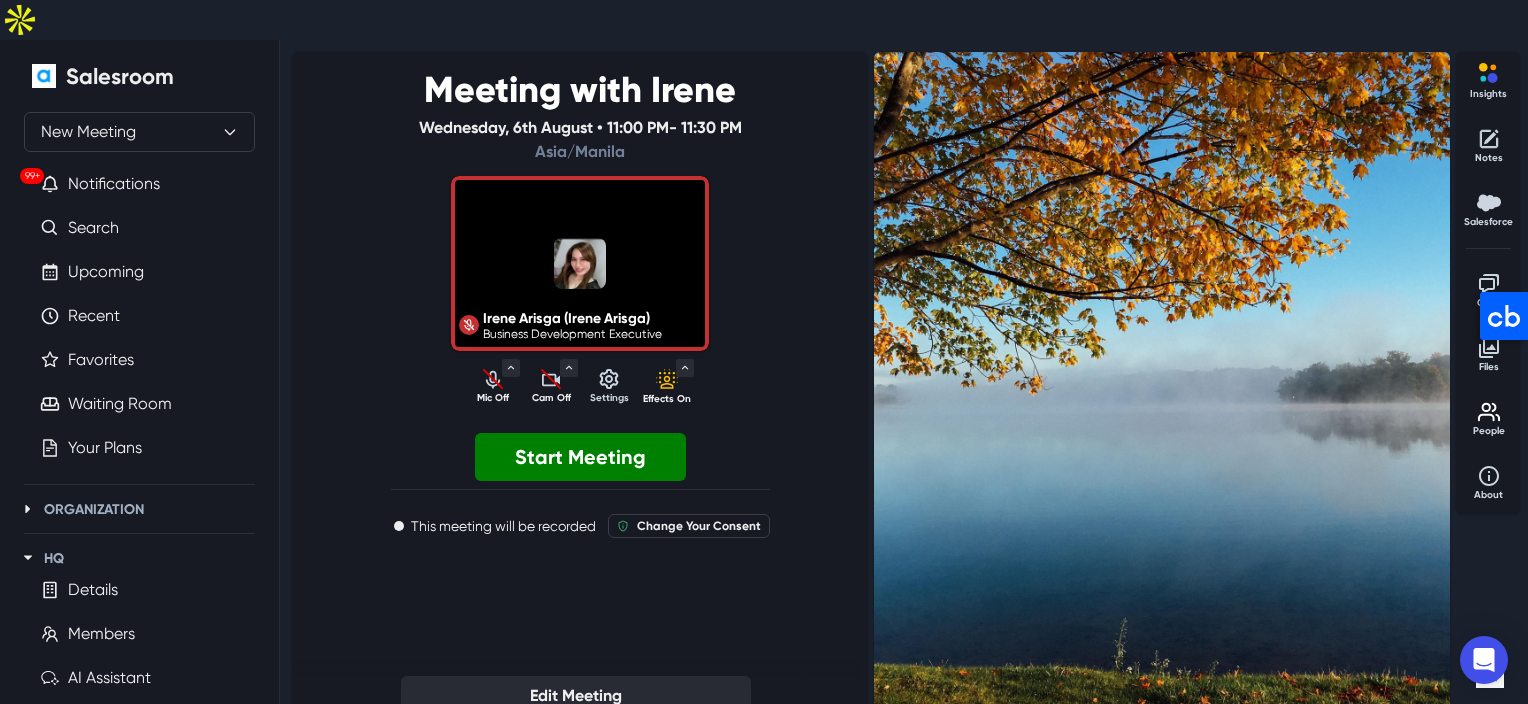 click 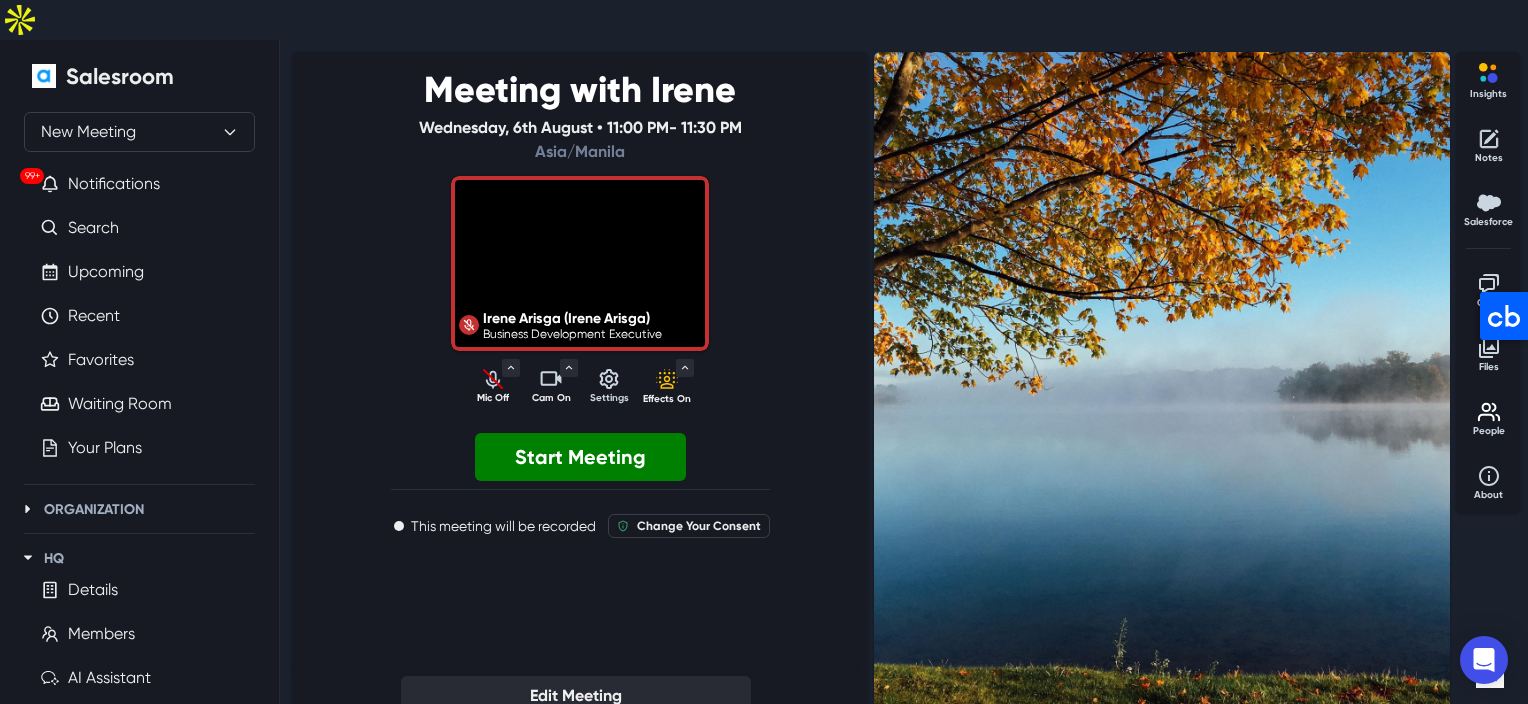 click on "Mic Off" at bounding box center [493, 398] 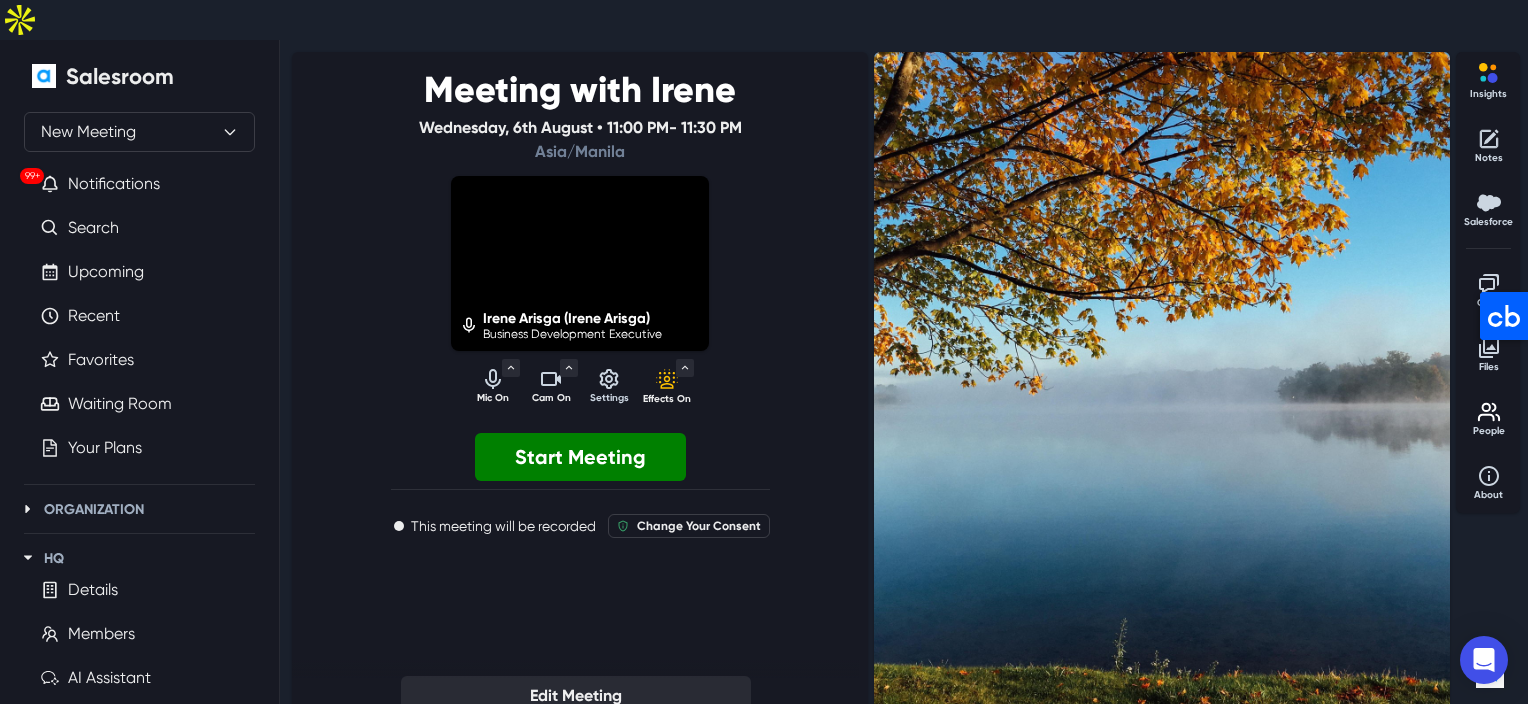 click 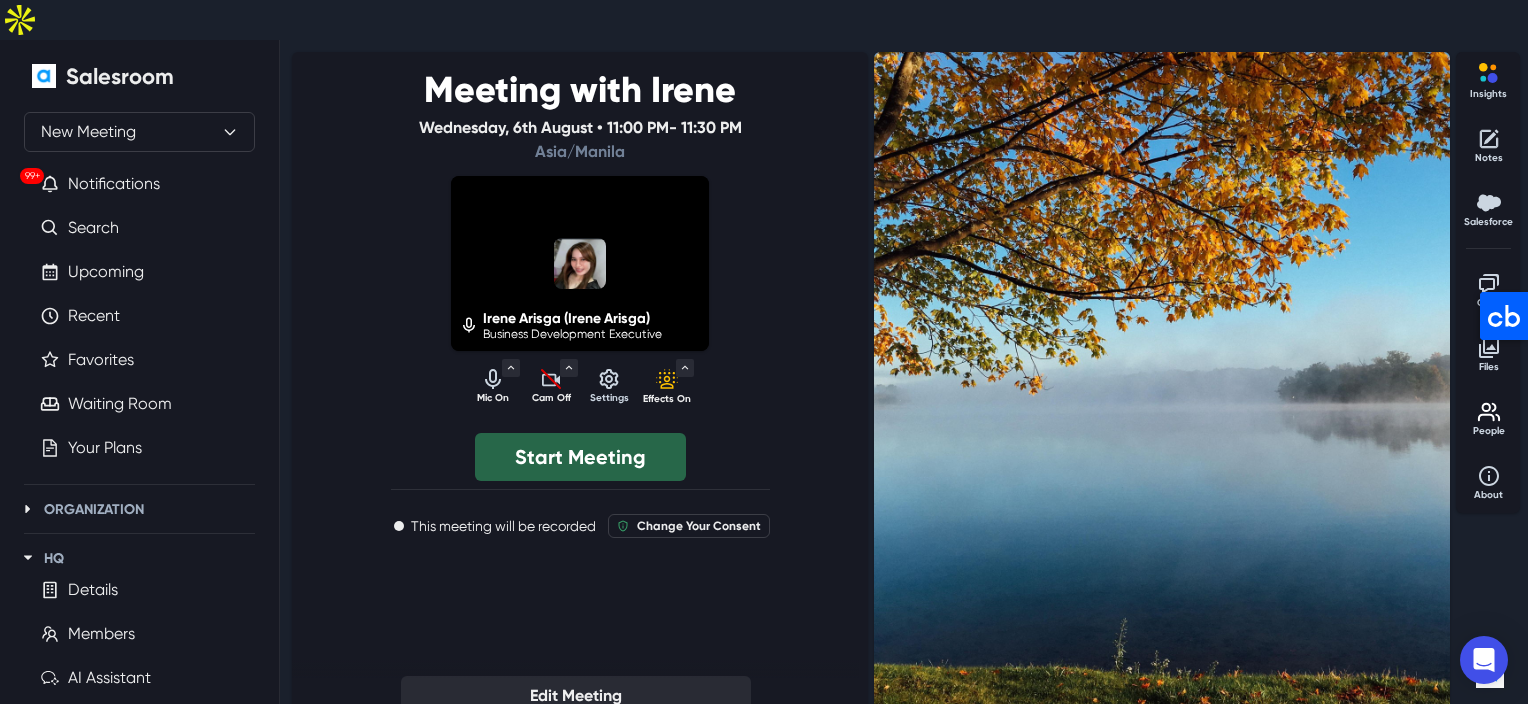 drag, startPoint x: 497, startPoint y: 354, endPoint x: 558, endPoint y: 395, distance: 73.4983 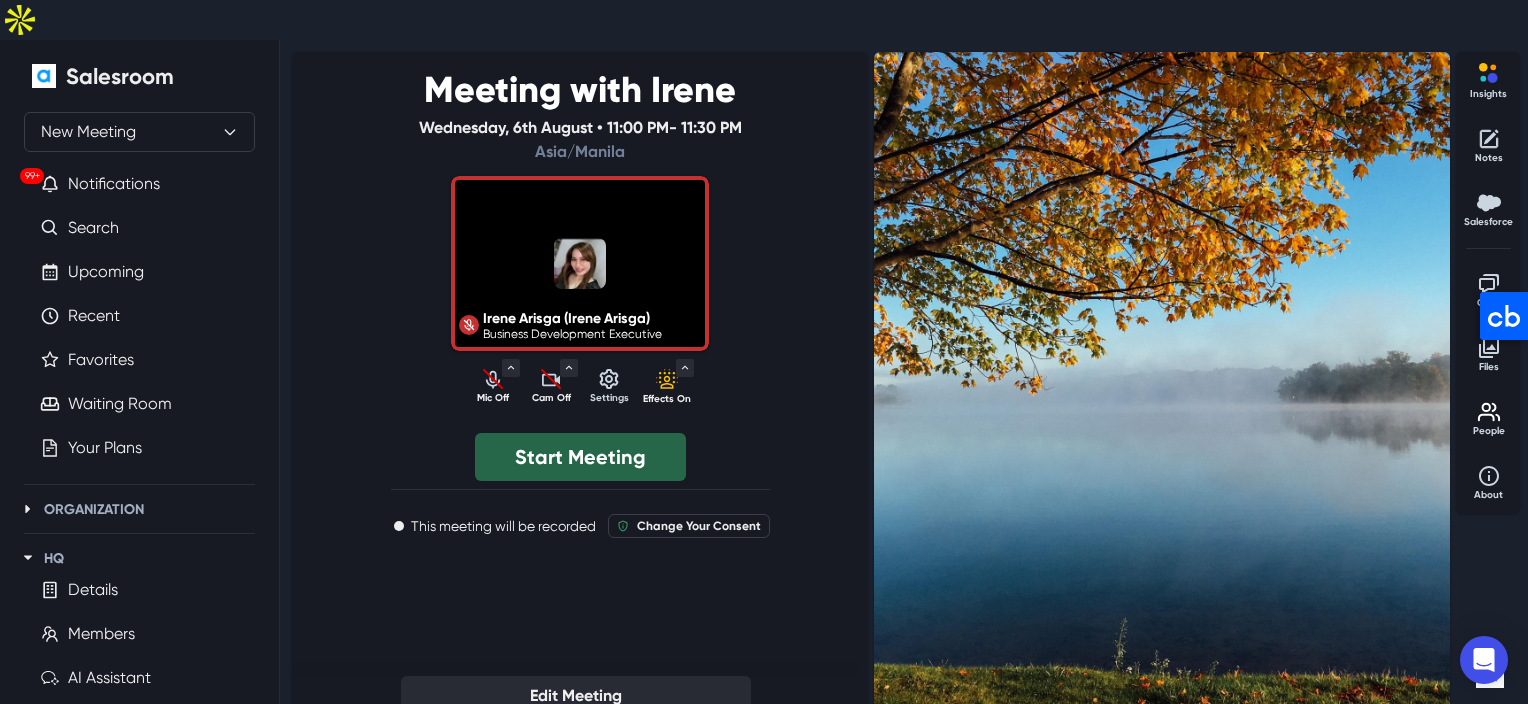 click on "Start Meeting" at bounding box center (580, 457) 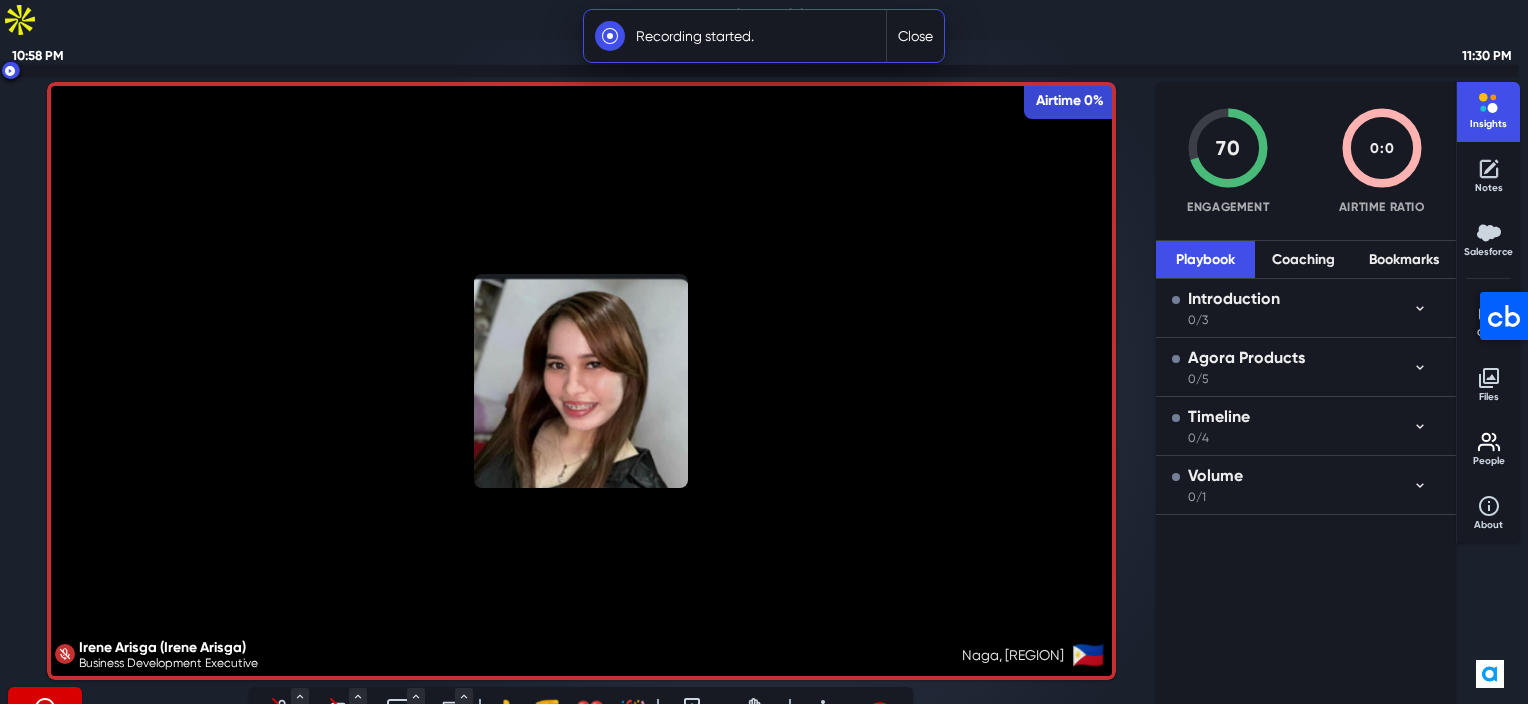 click on "Close" at bounding box center (915, 36) 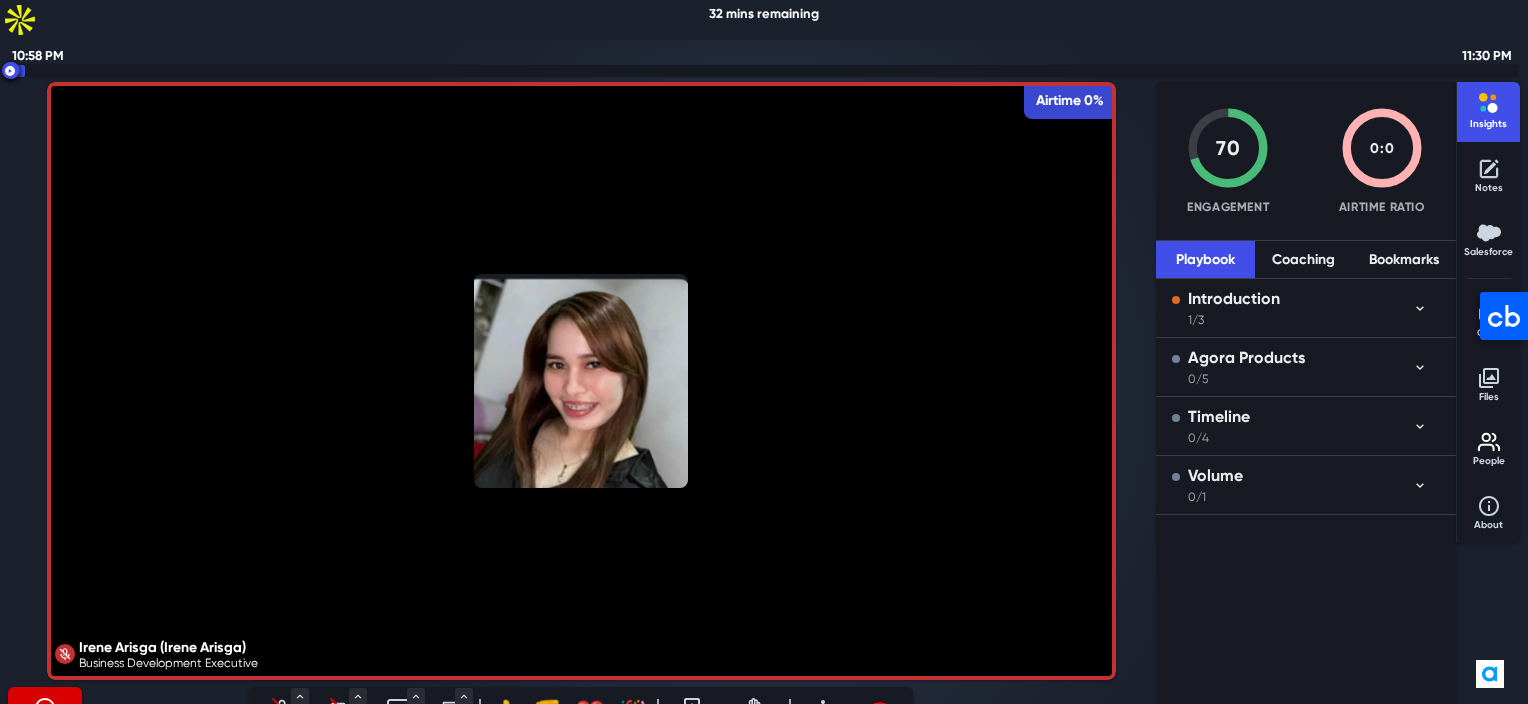 drag, startPoint x: 205, startPoint y: 676, endPoint x: 237, endPoint y: 672, distance: 32.24903 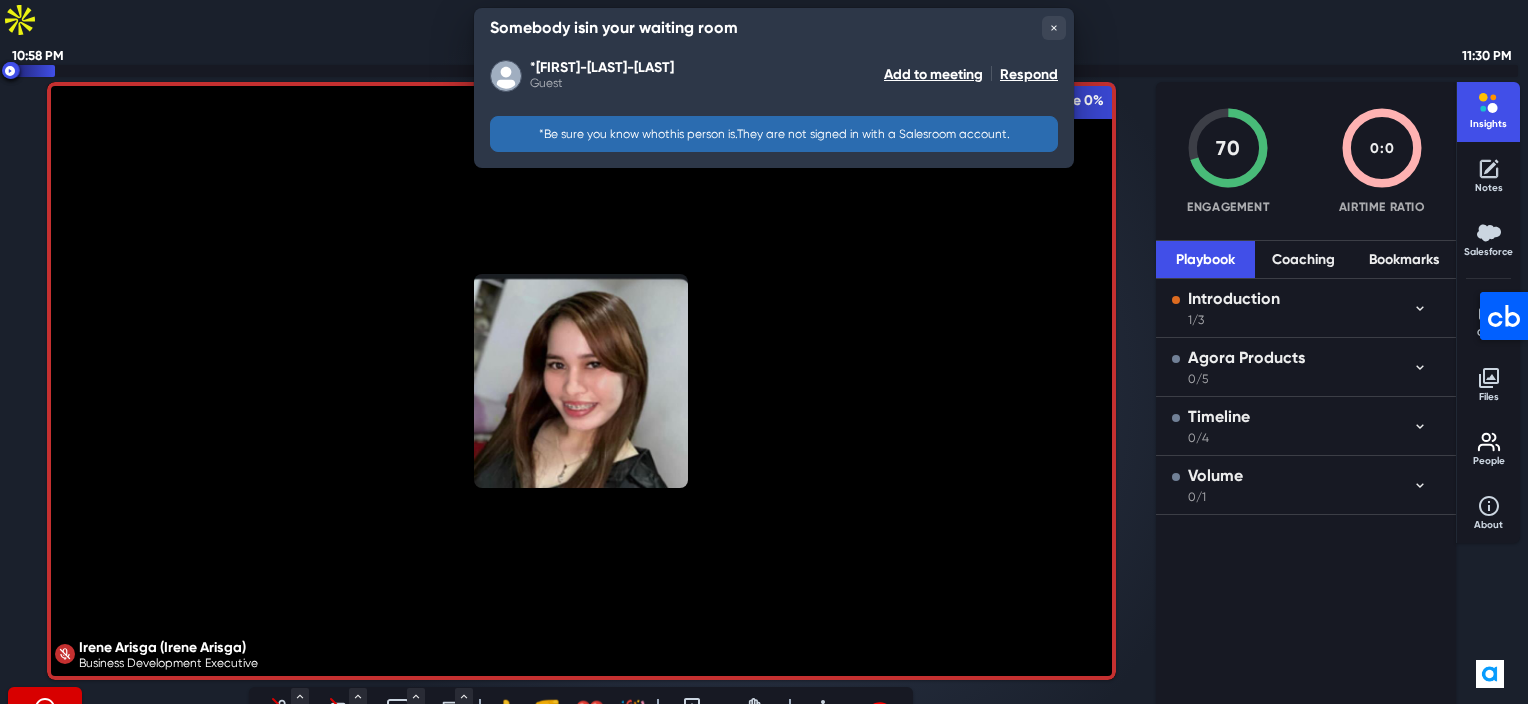 click on "Recording On" at bounding box center (128, 713) 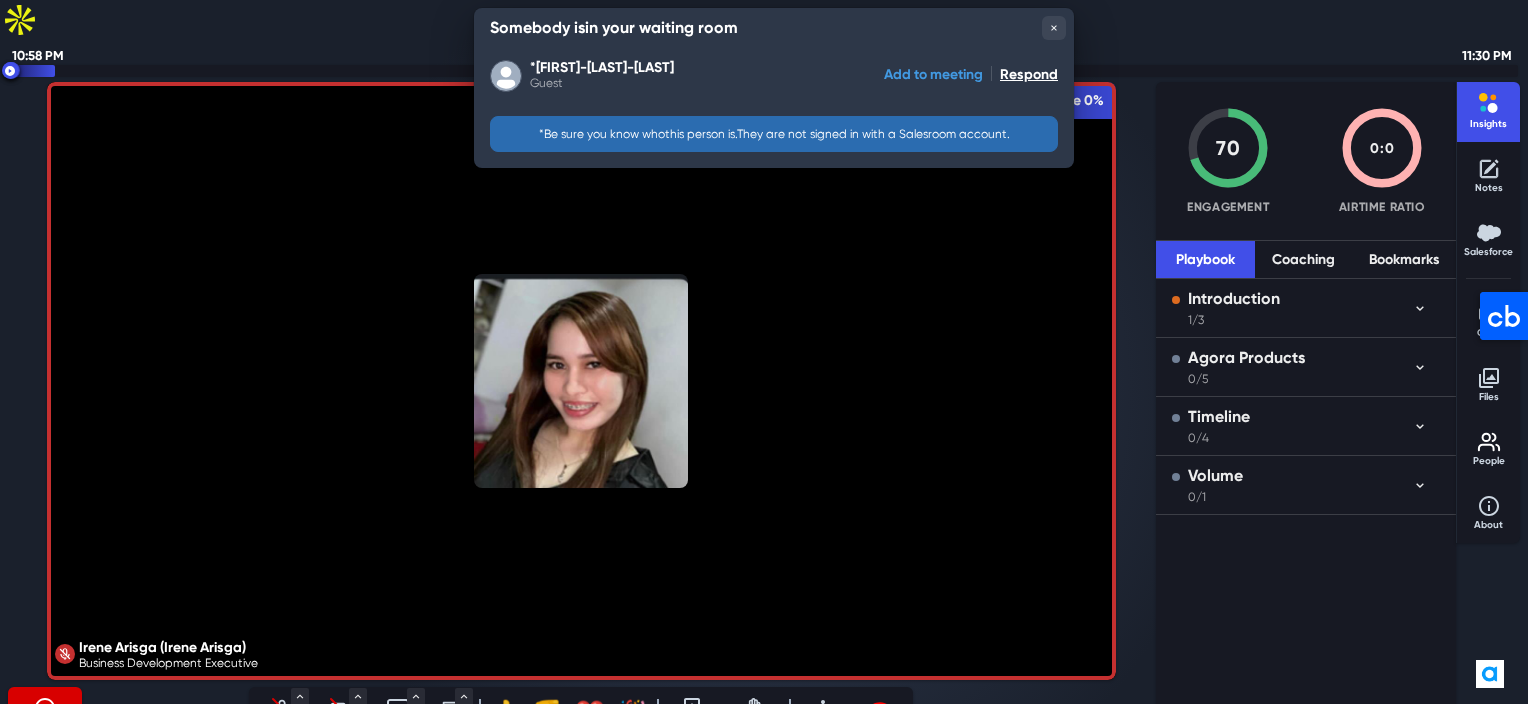 click on "Add to meeting" at bounding box center (933, 74) 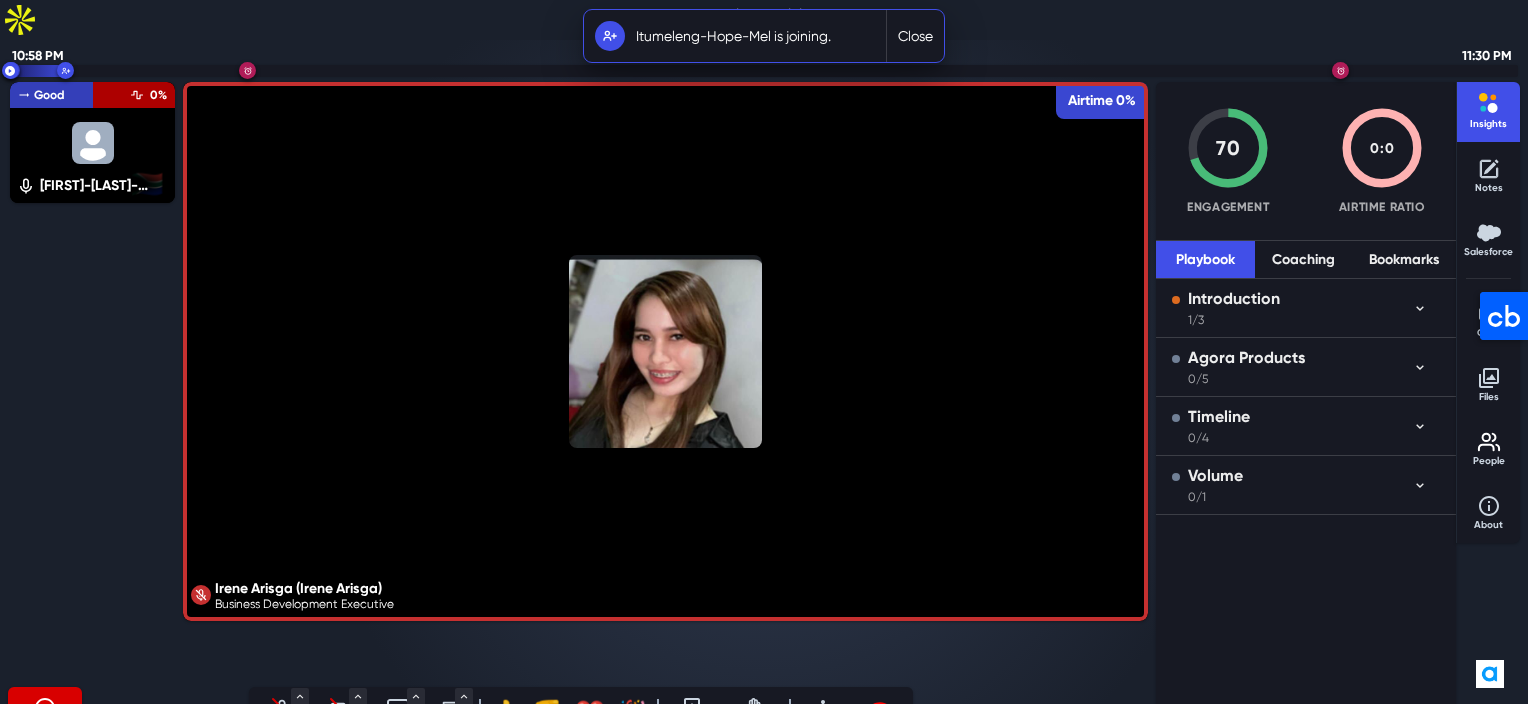 click on "Mic Off" at bounding box center (282, 727) 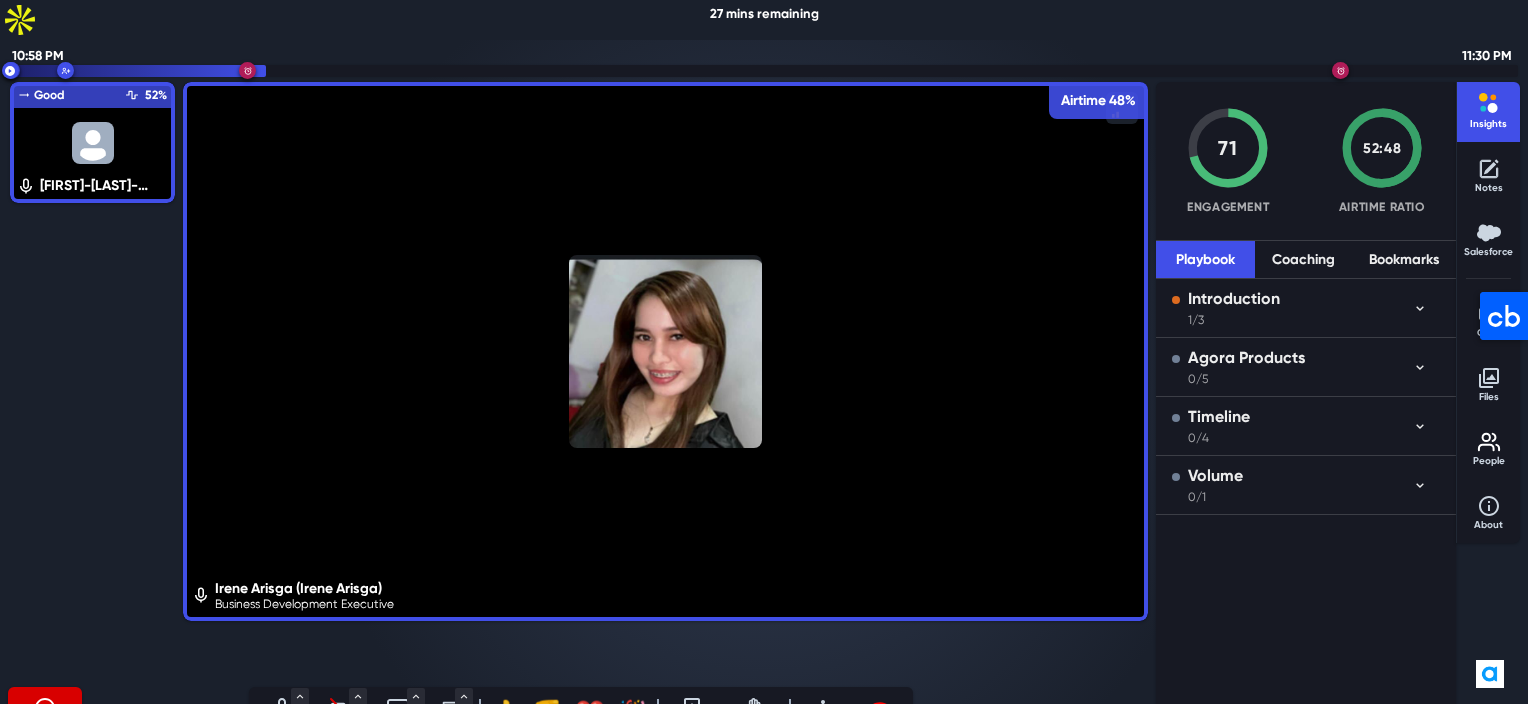 click 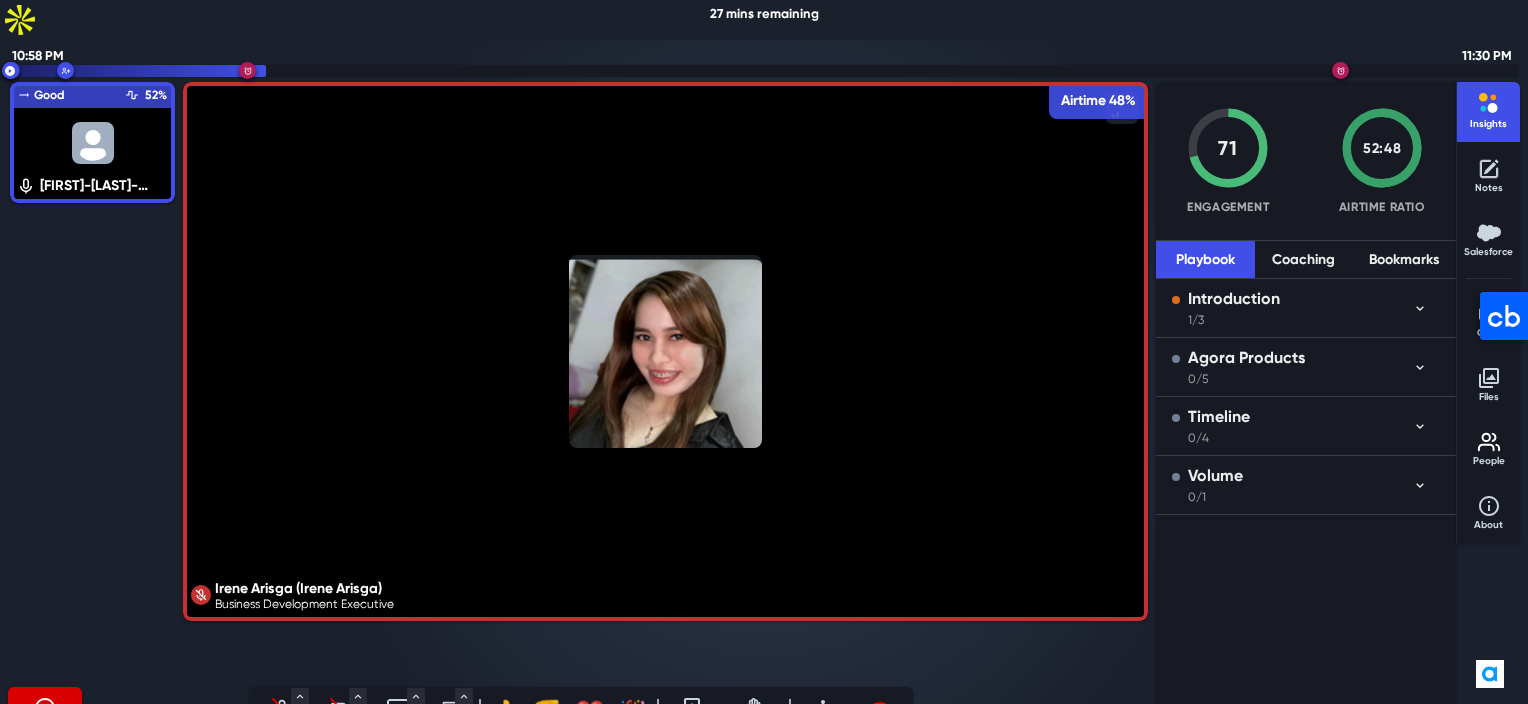 click 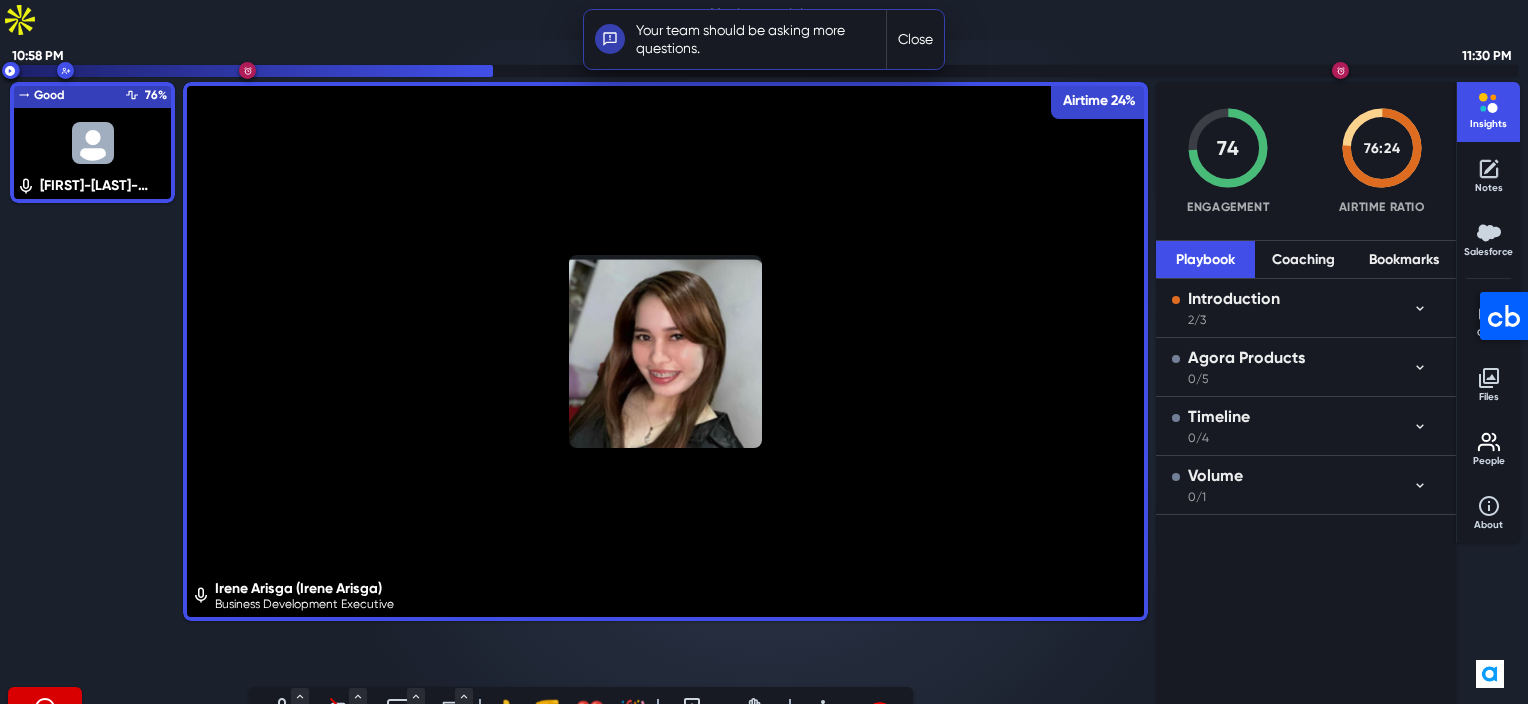 click on "Live chat Chat is visible to everybody in the meeting. Share ideas, ask questions, make decisions, and move forward with a common purpose and place. Learn more." at bounding box center (1306, 410) 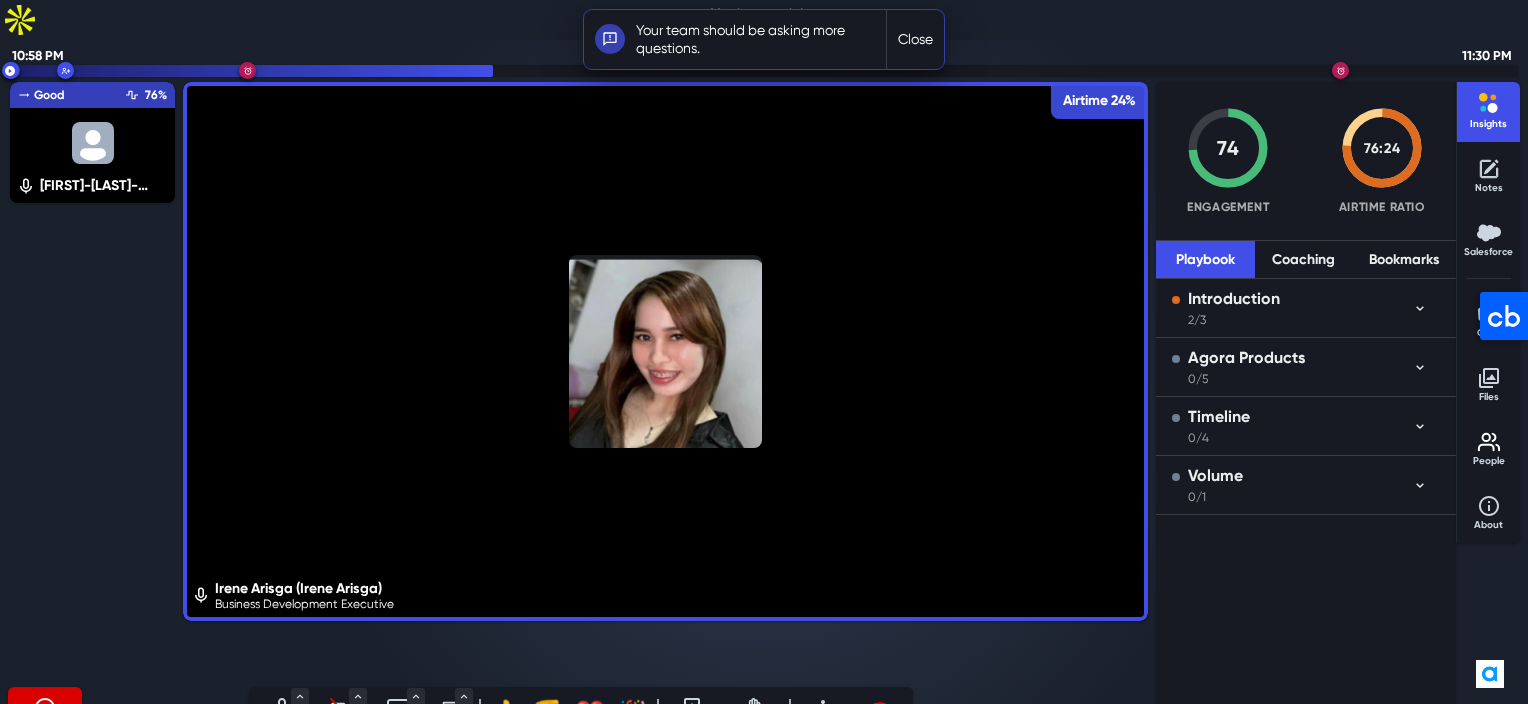 click 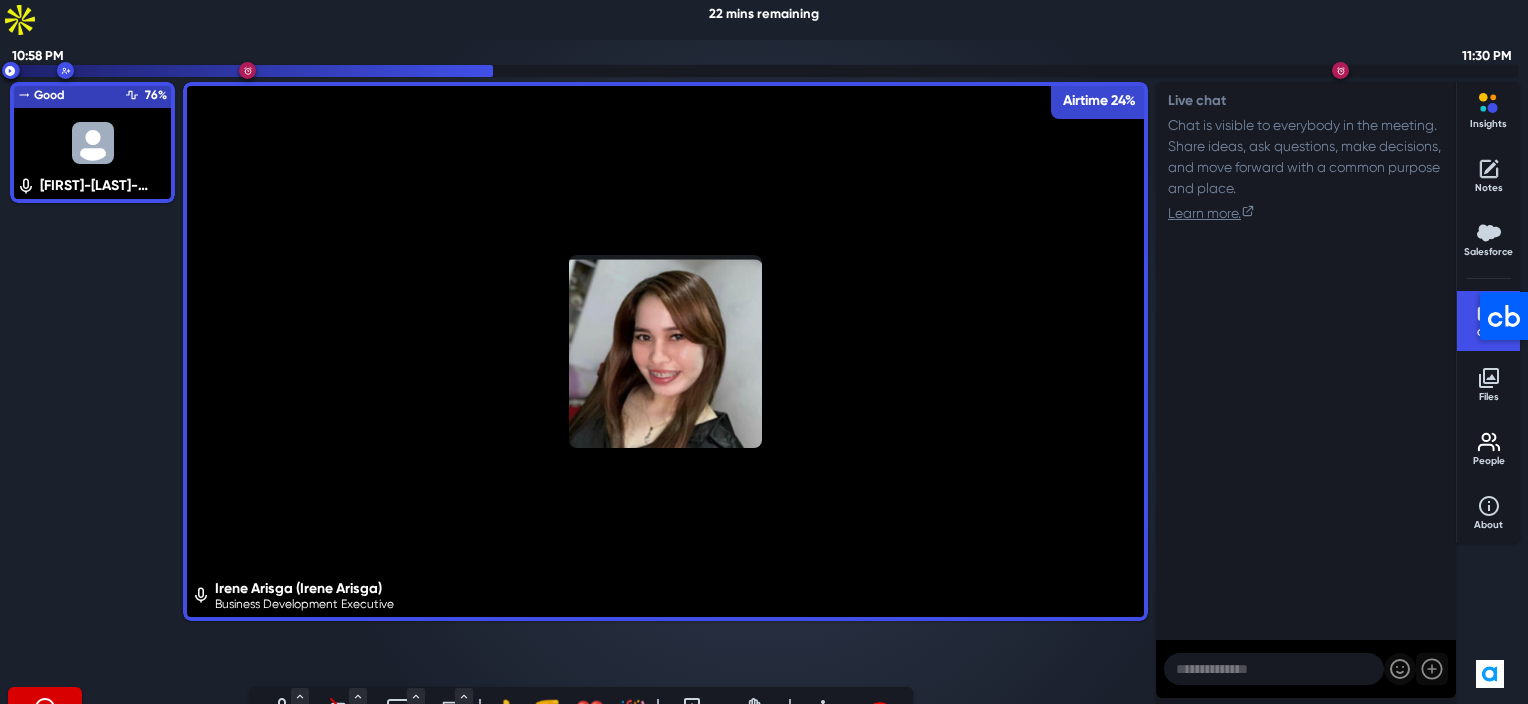 click at bounding box center (1274, 669) 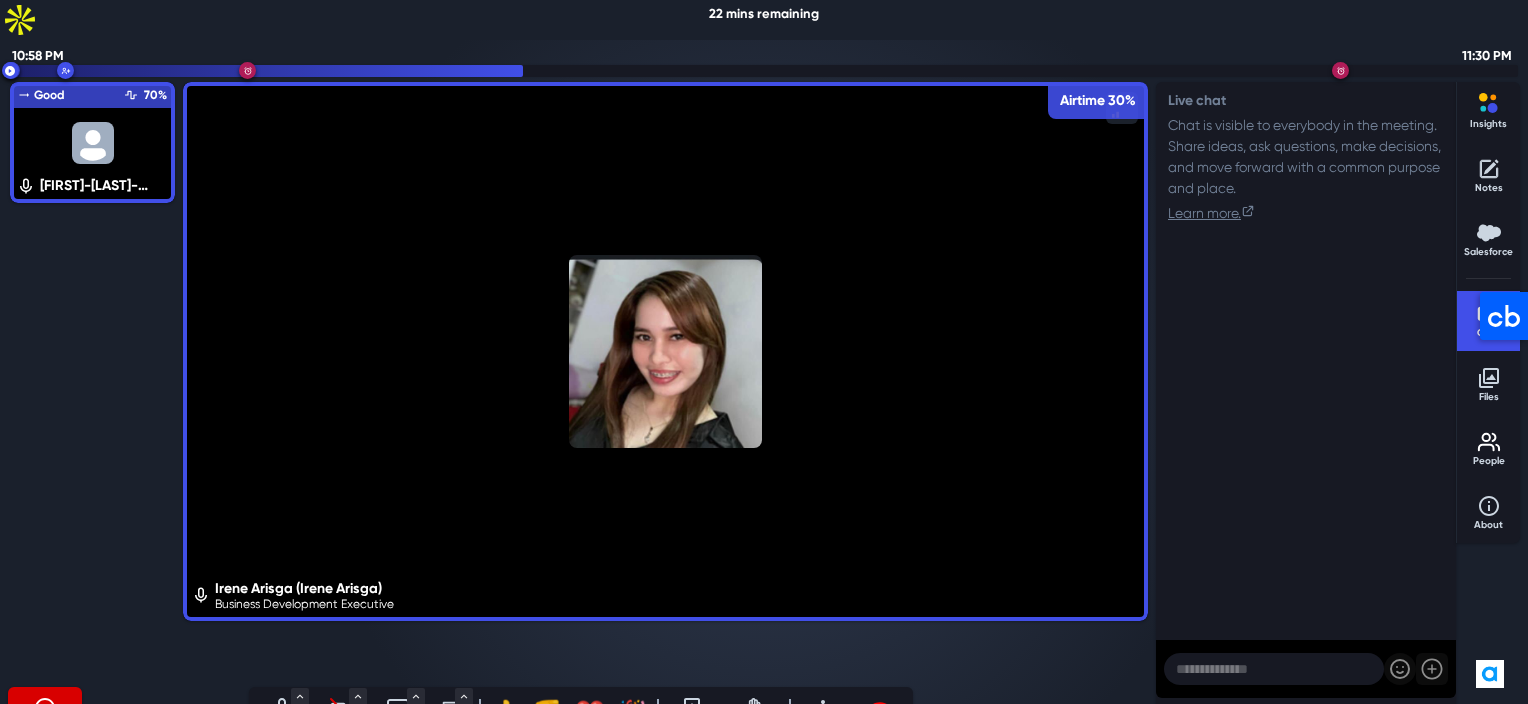 click at bounding box center (1274, 669) 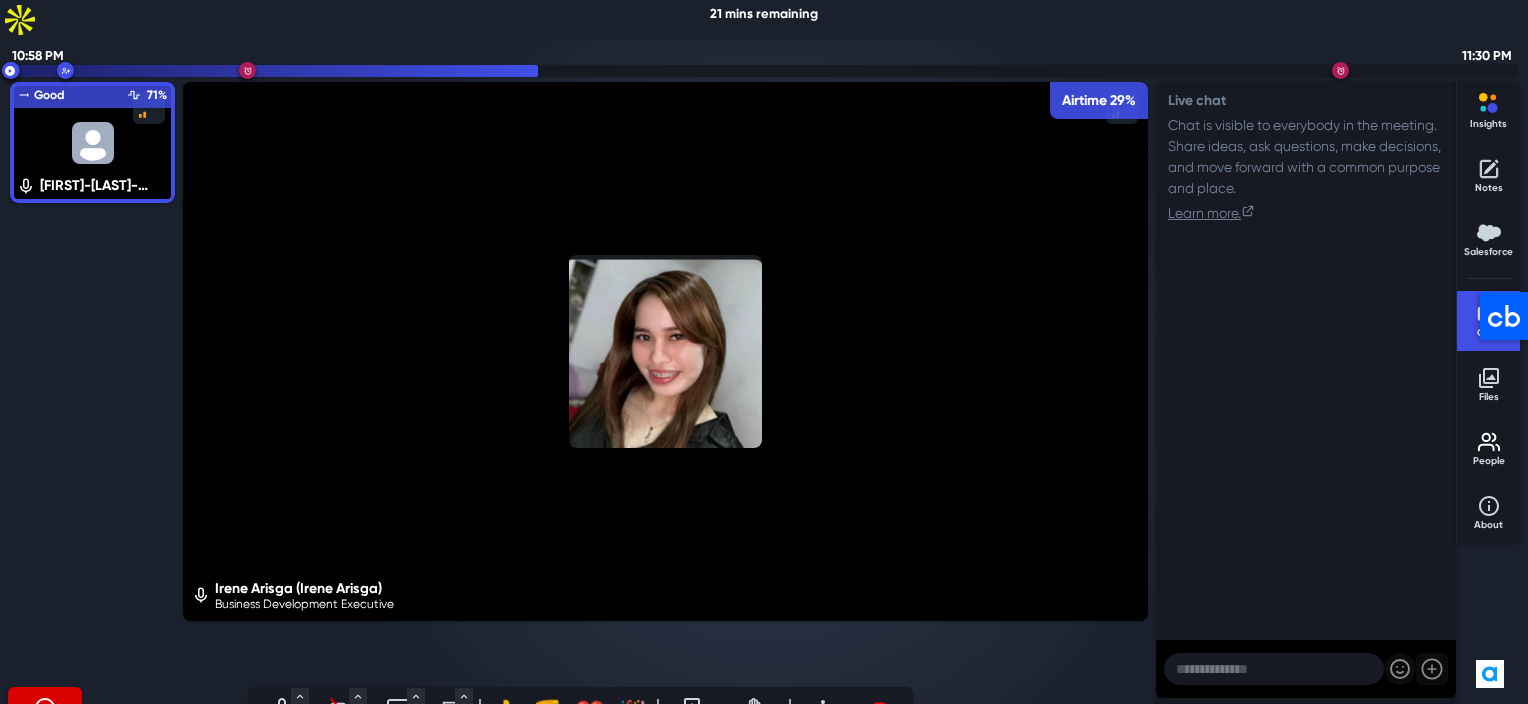 click on "Live chat Chat is visible to everybody in the meeting. Share ideas, ask questions, make decisions, and move forward with a common purpose and place. Learn more." at bounding box center [1306, 410] 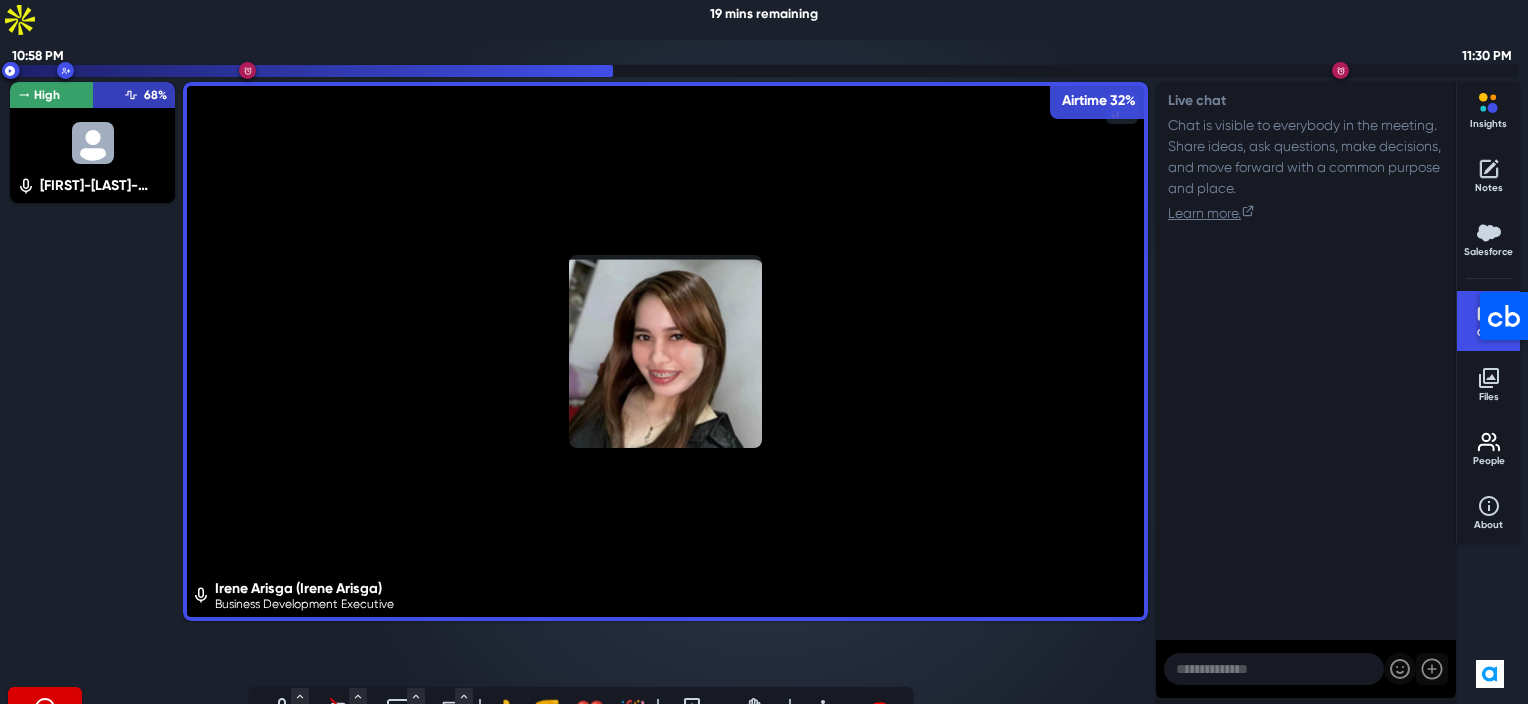 click on "Itumeleng-Hope-Mel [LAST] Engagement Airtime 68%" at bounding box center [92, 381] 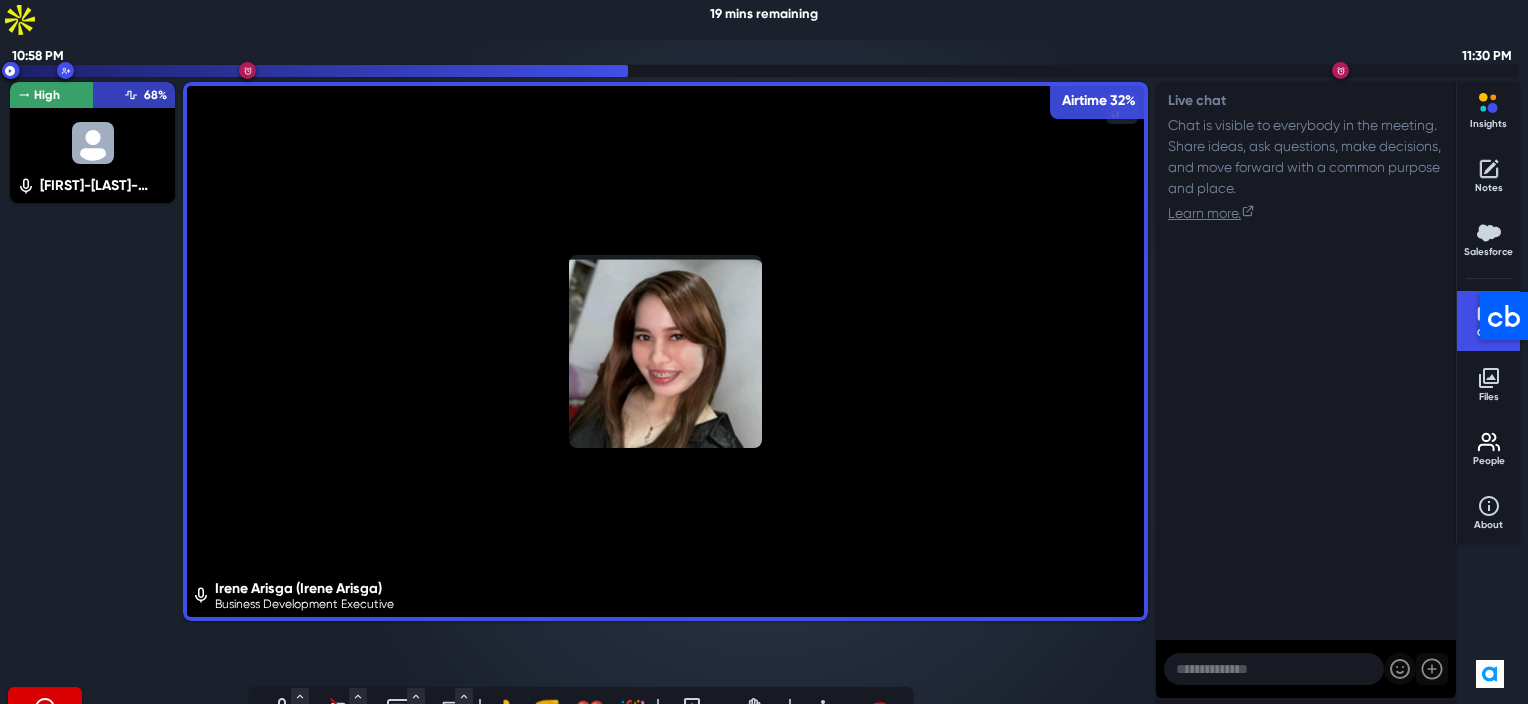 click 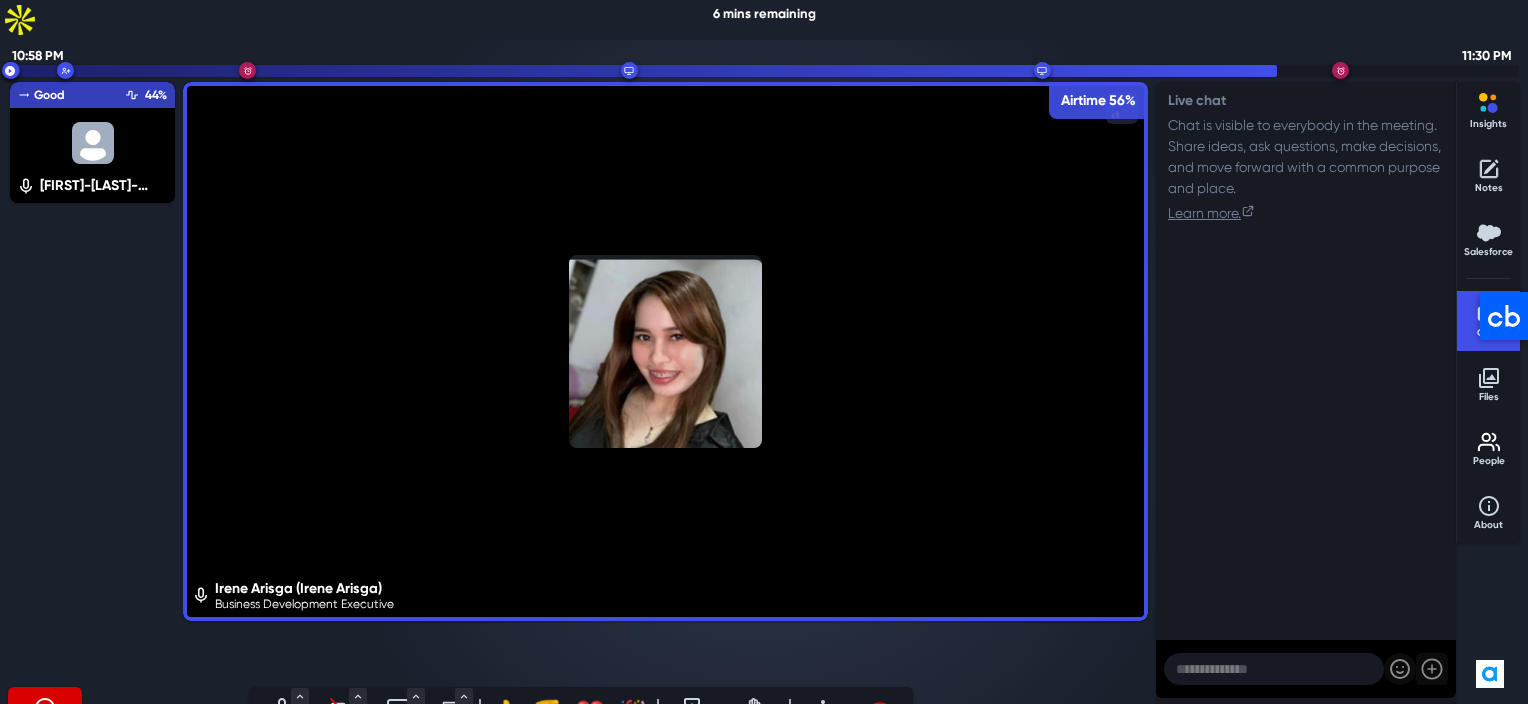 click on "[FIRST]-[LAST]-[LAST] Good Engagement Airtime 44%" at bounding box center [92, 381] 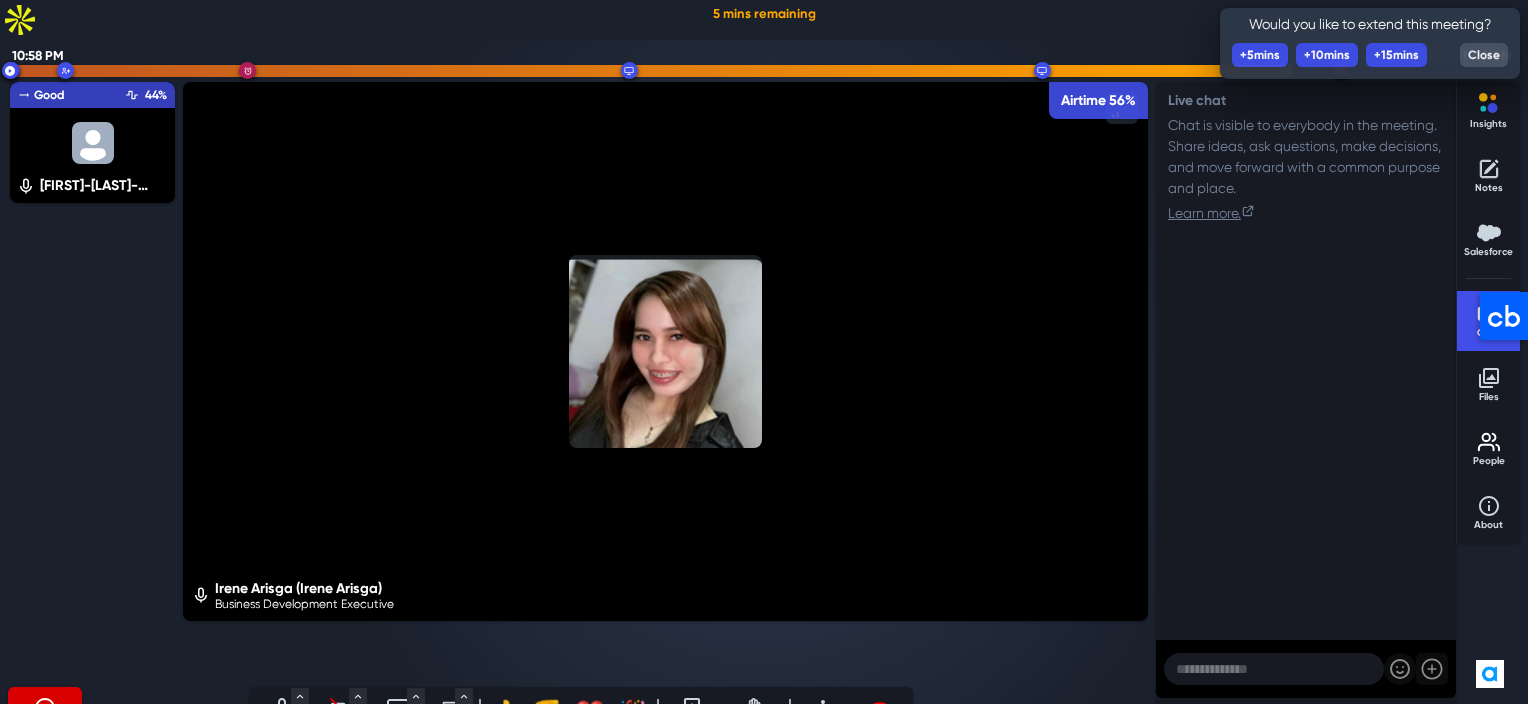 click on "Live chat Chat is visible to everybody in the meeting. Share ideas, ask questions, make decisions, and move forward with a common purpose and place. Learn more." at bounding box center (1306, 410) 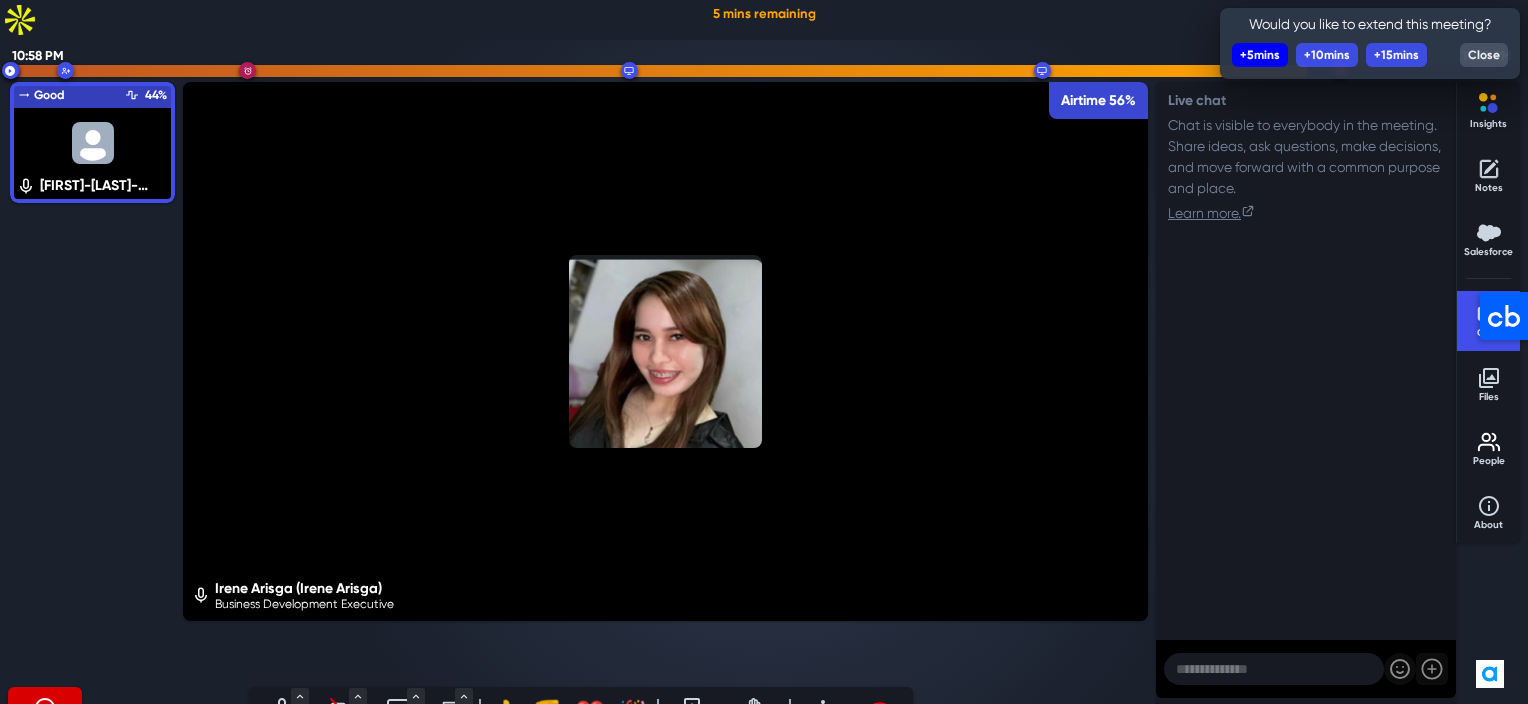 click on "+ 5  mins" at bounding box center (1260, 55) 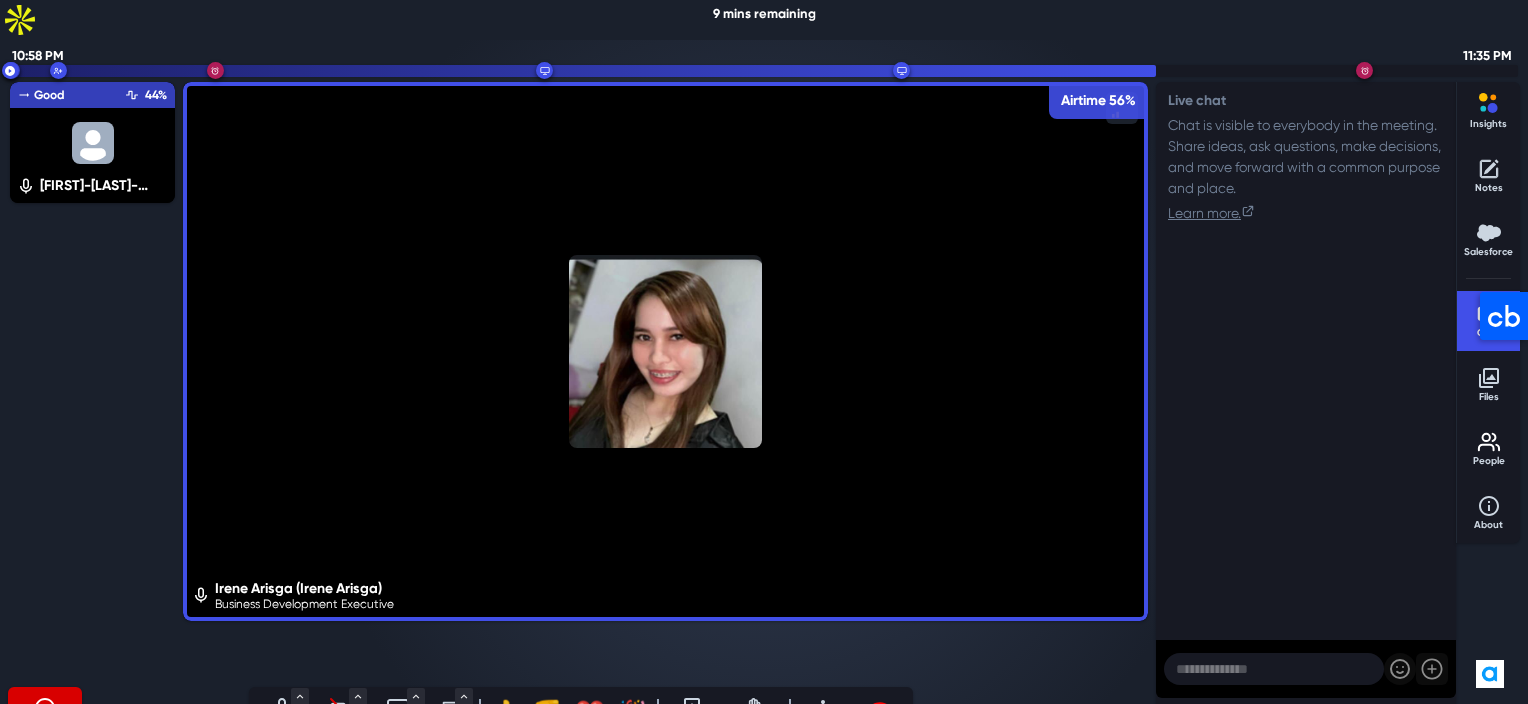 click on "[FIRST]-[LAST]-[LAST] Good Engagement Airtime 44%" at bounding box center (92, 381) 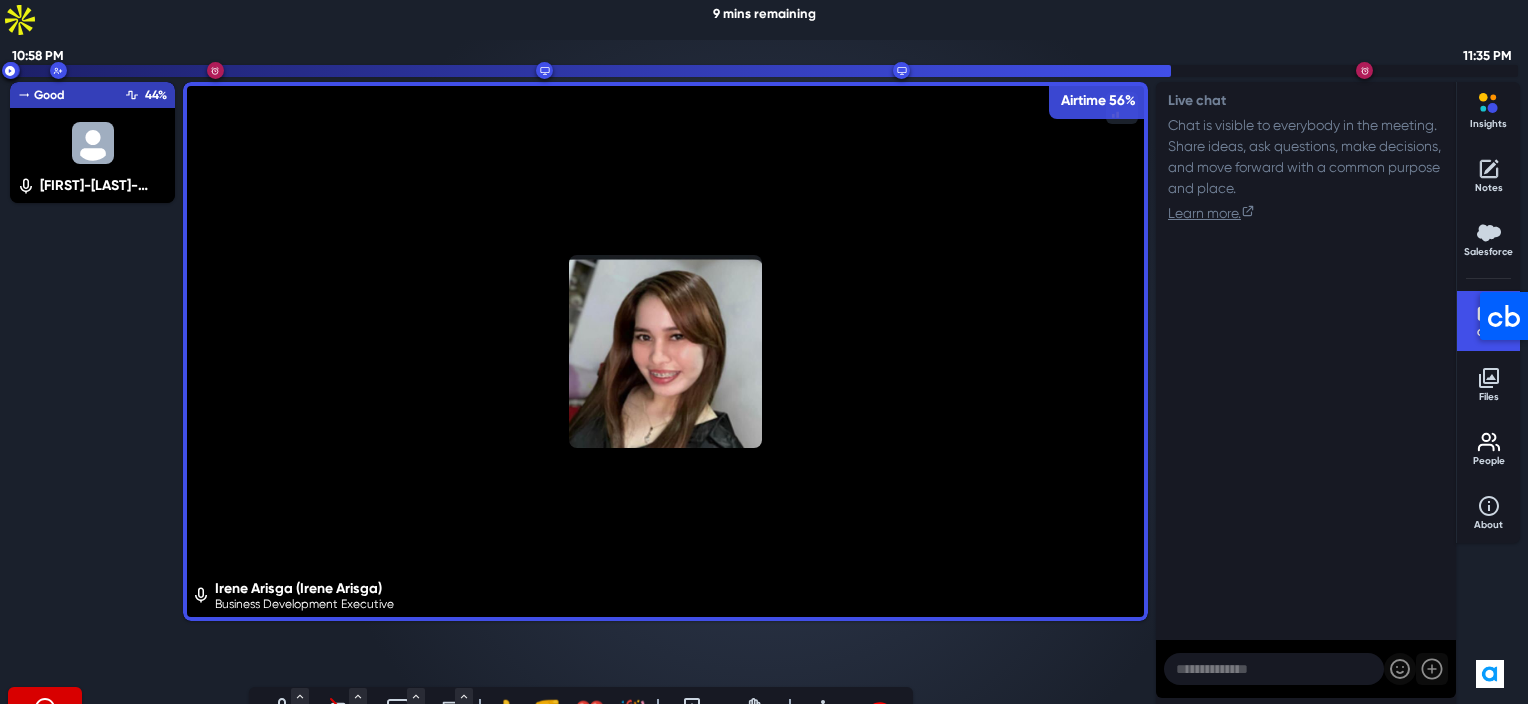 click at bounding box center (1274, 669) 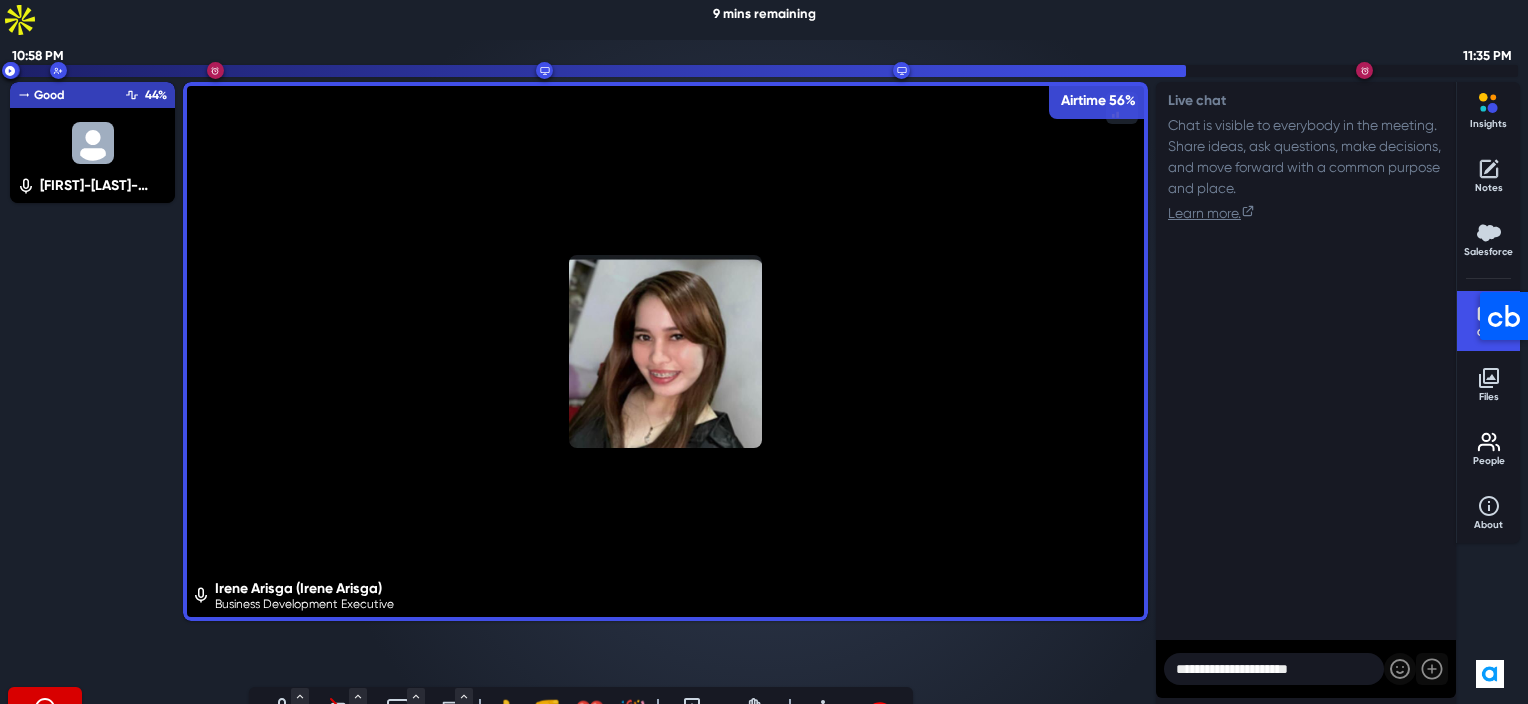 type on "**********" 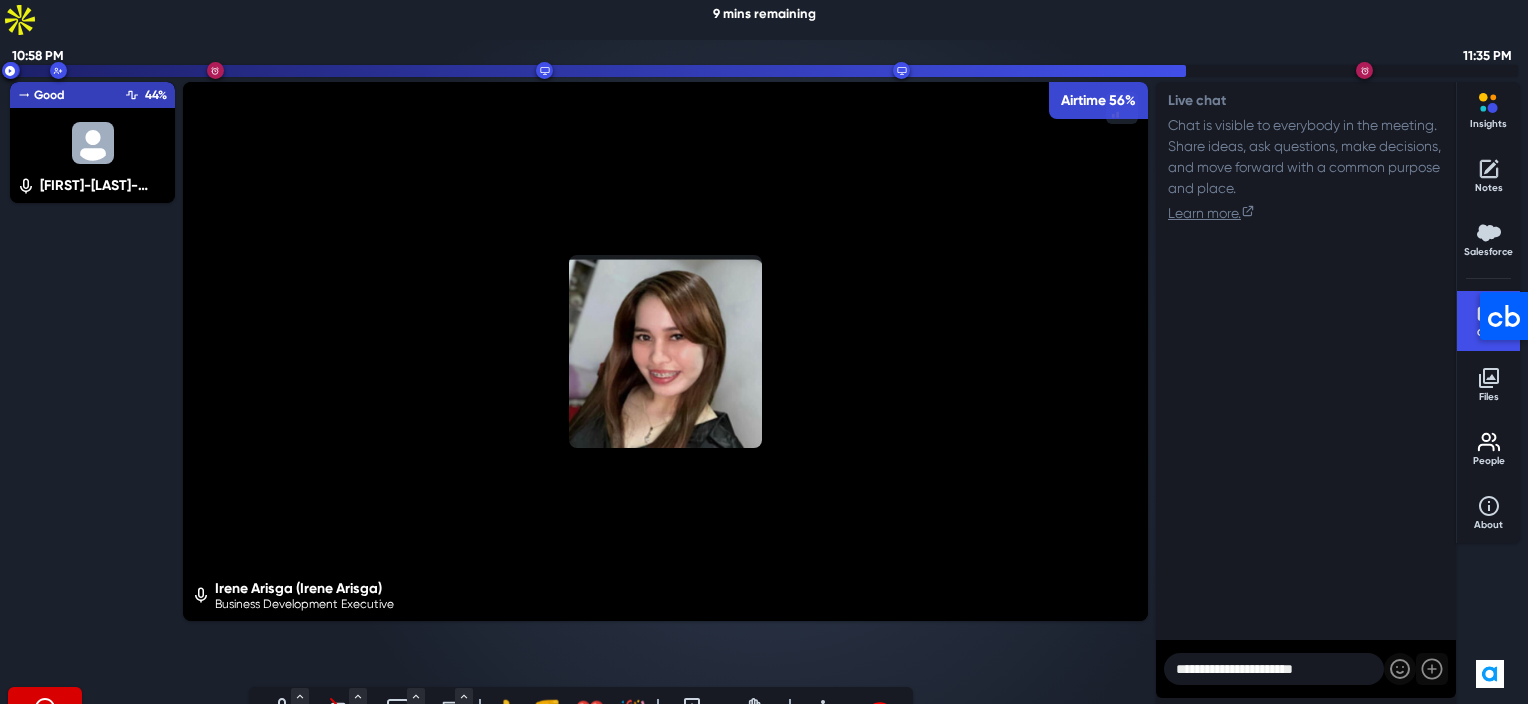 type 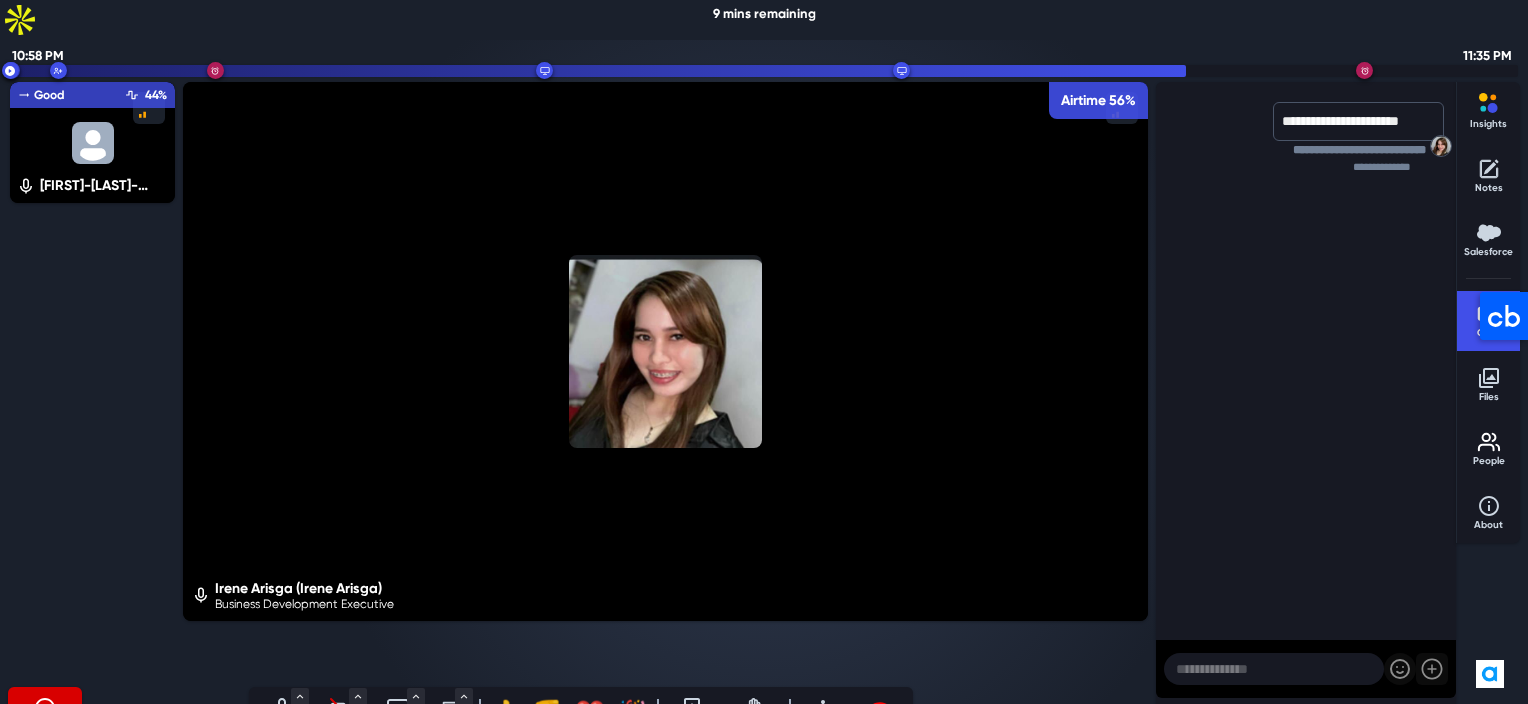 click on "**********" at bounding box center [1306, 385] 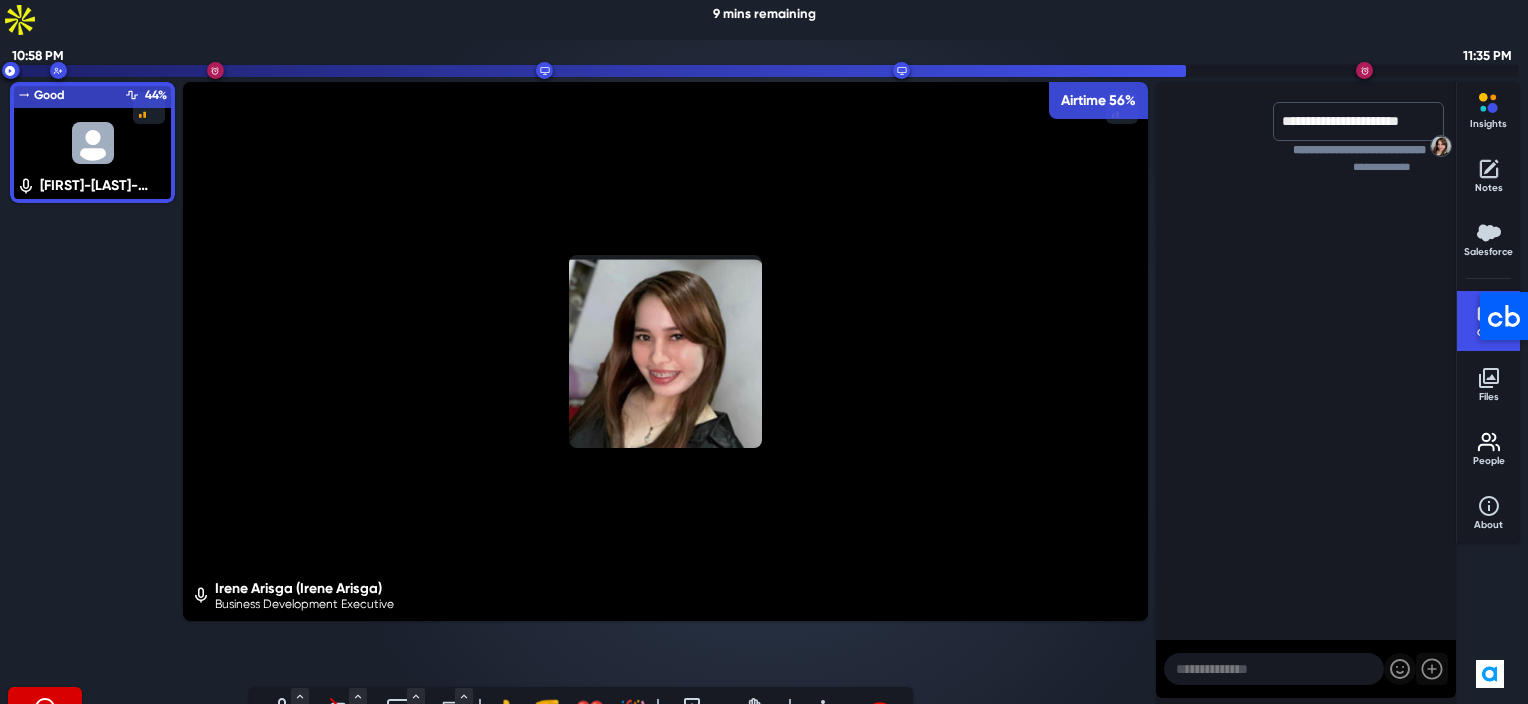 click on "**********" at bounding box center (1306, 385) 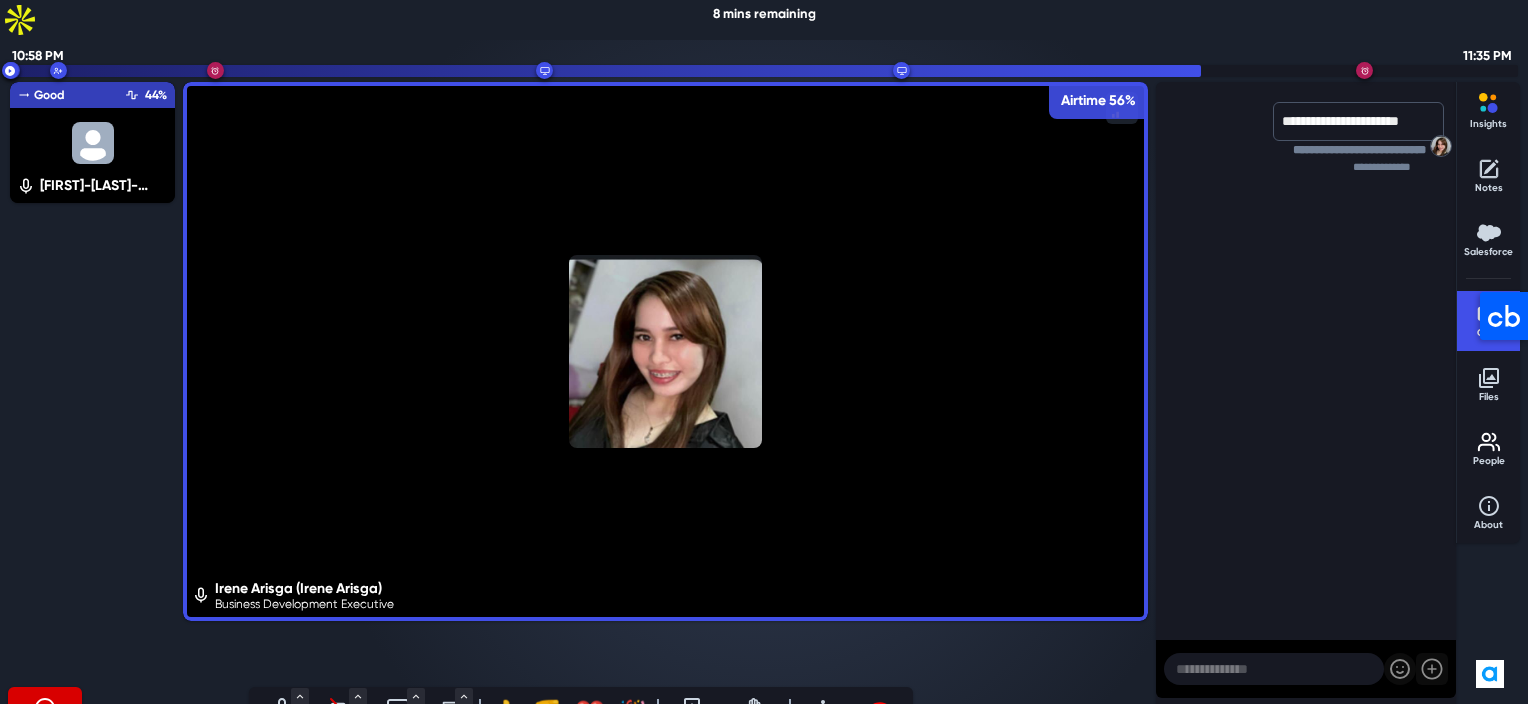 click at bounding box center [1274, 669] 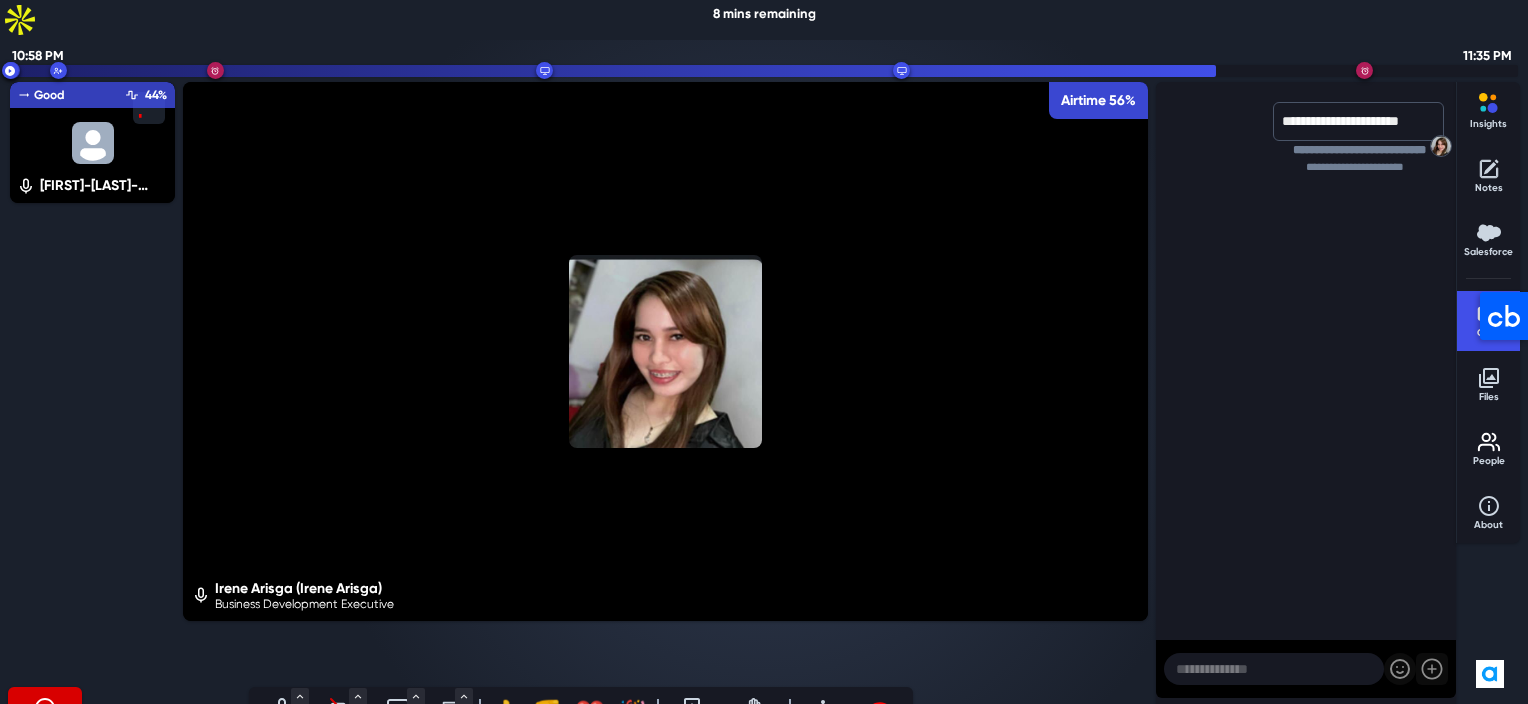click on "[FIRST]-[LAST]-[LAST] Good Engagement Airtime 44%" at bounding box center [92, 381] 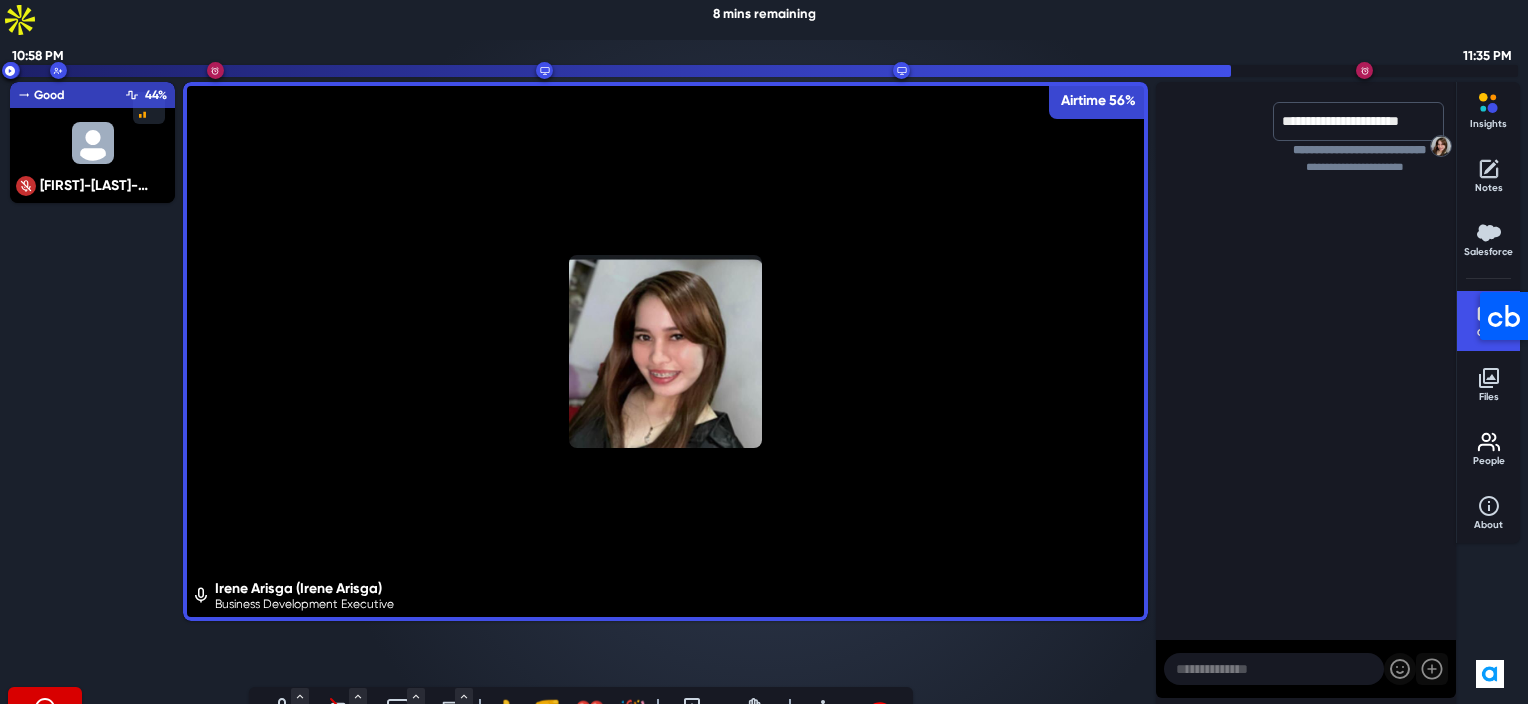 click on "[FIRST]-[LAST]-[LAST] Good Engagement Airtime 44%" at bounding box center [92, 381] 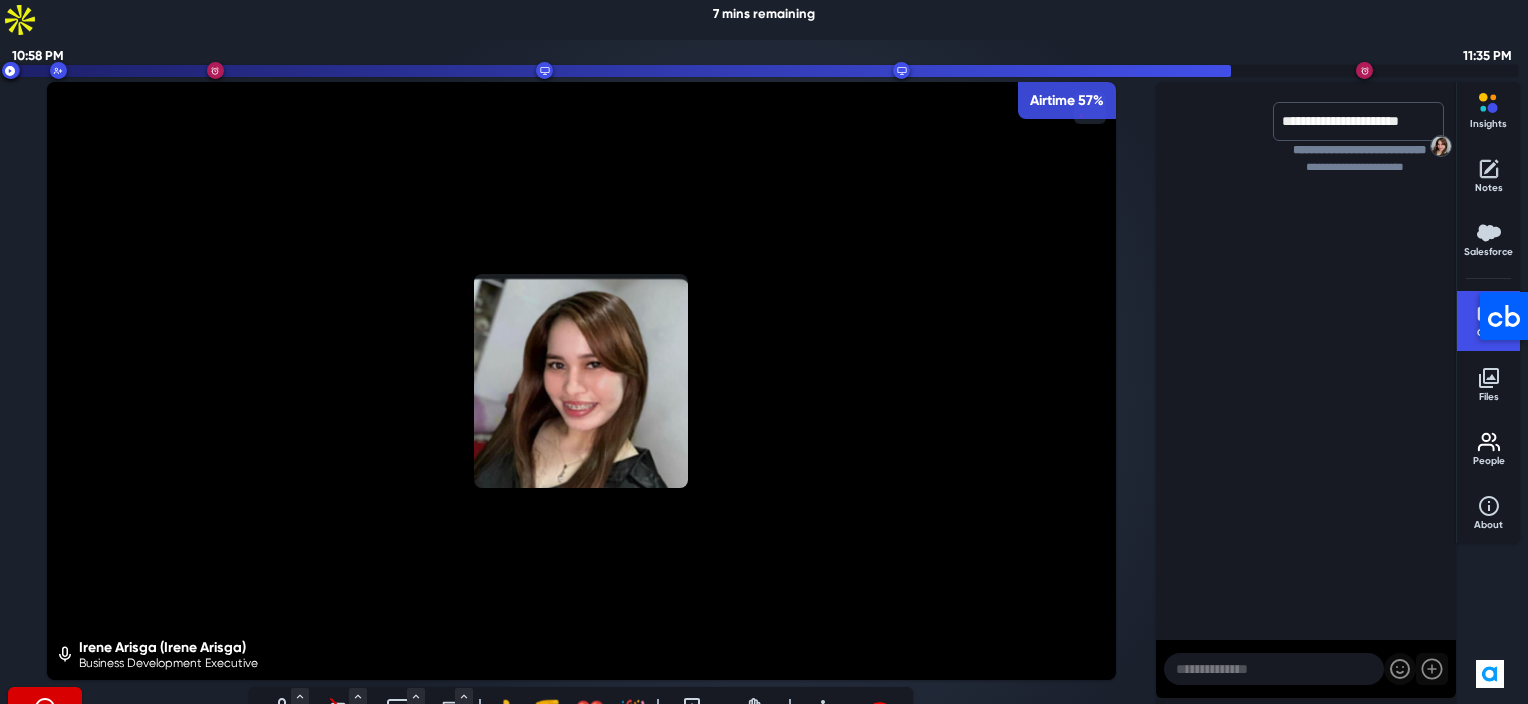 click 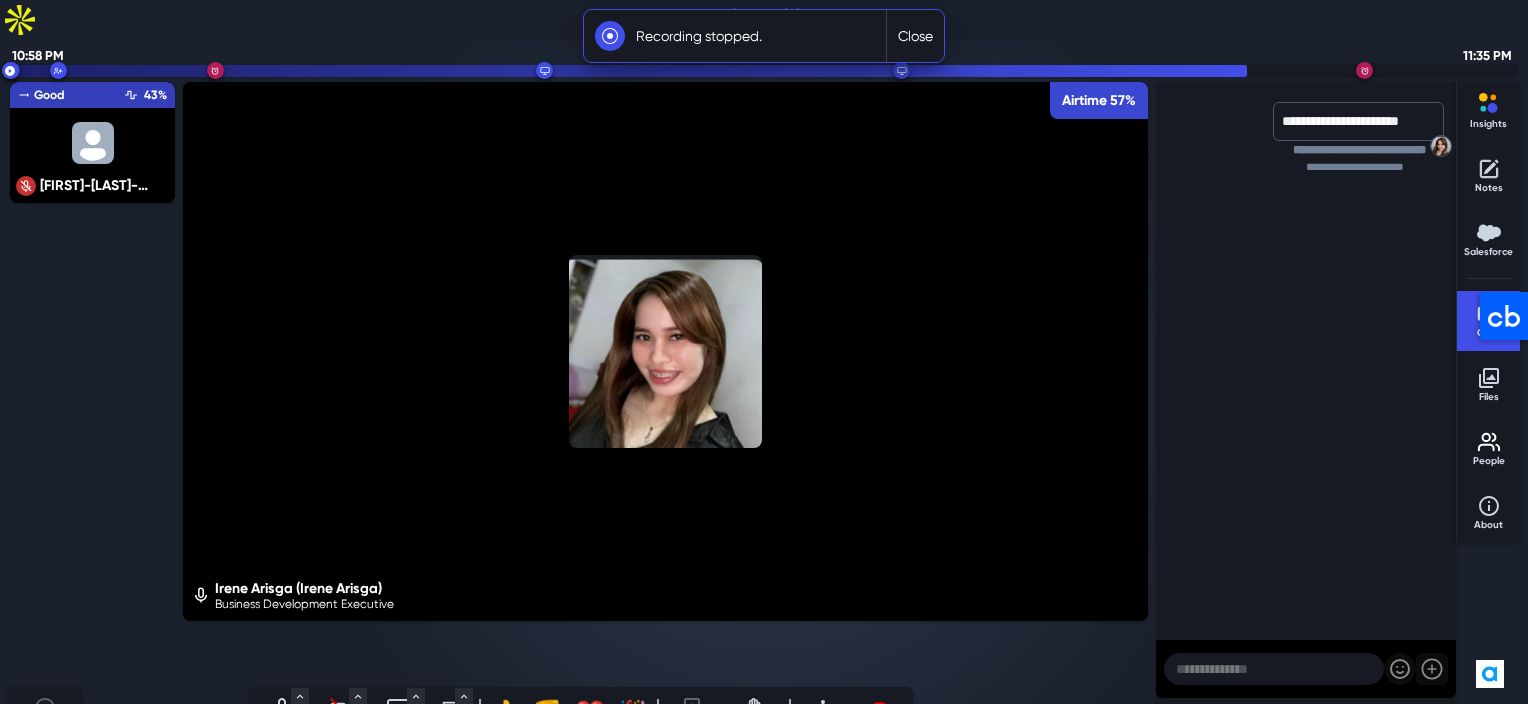 click on "Close" at bounding box center (915, 36) 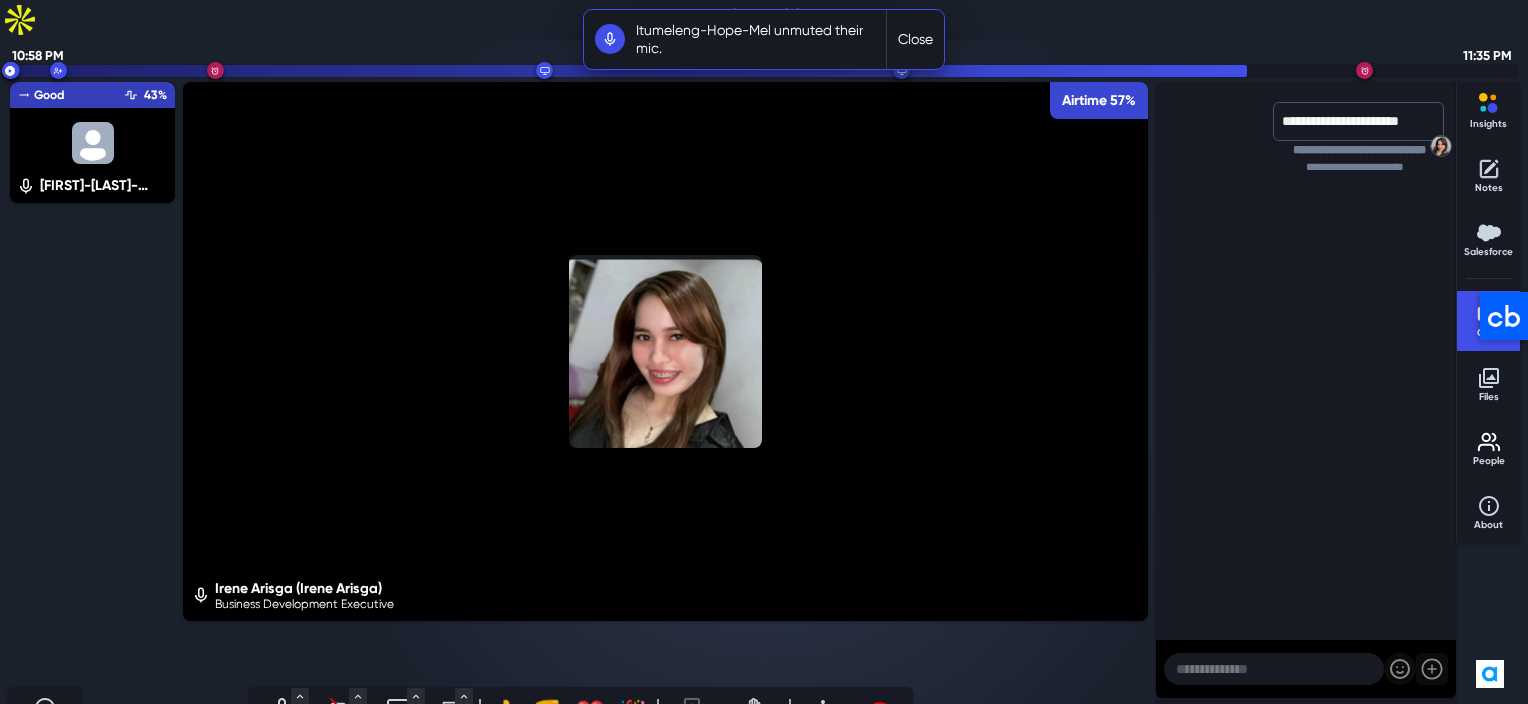 click at bounding box center (45, 708) 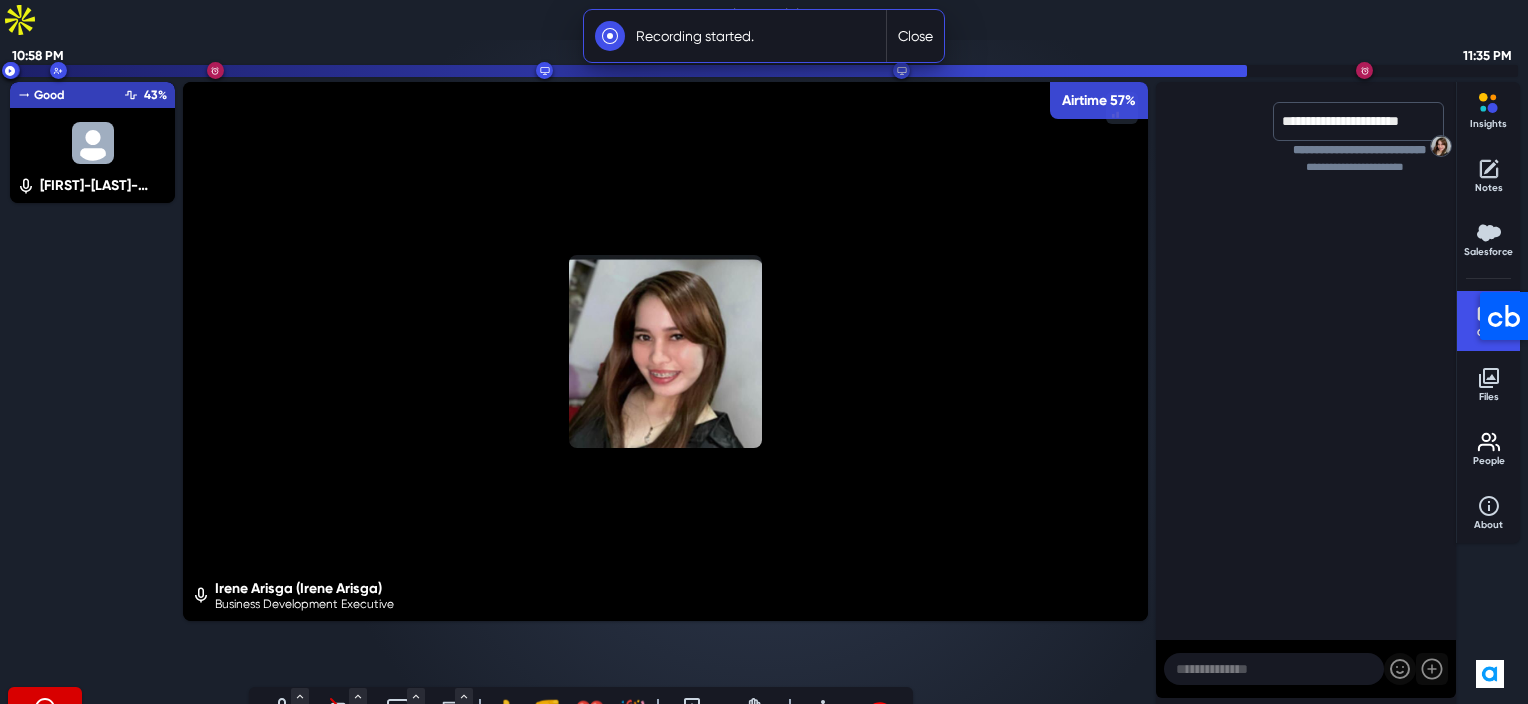 click on "[NAME] Good Engagement Airtime 43%" at bounding box center [92, 381] 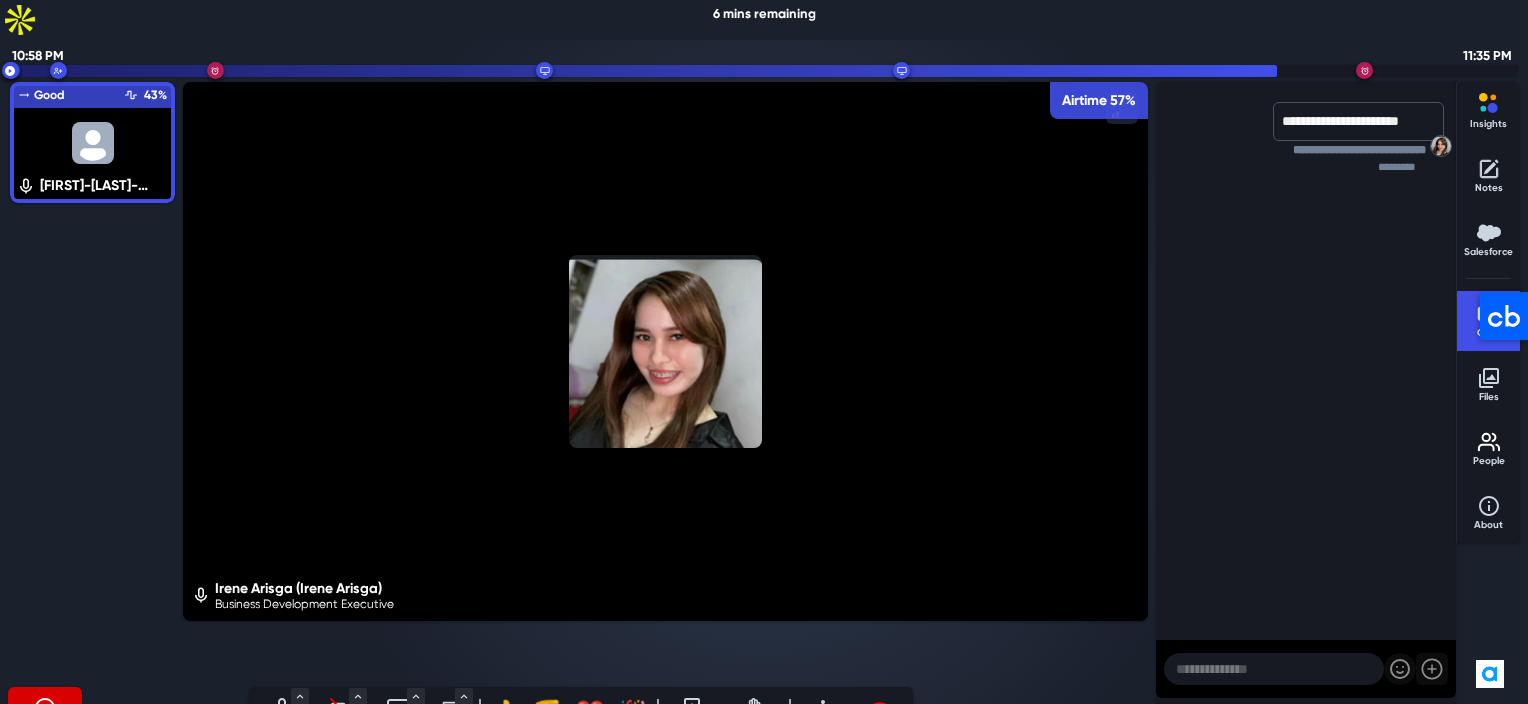 click on "Irene Arisga (Irene Arisga) Business Development Executive Airtime 57%" at bounding box center [665, 381] 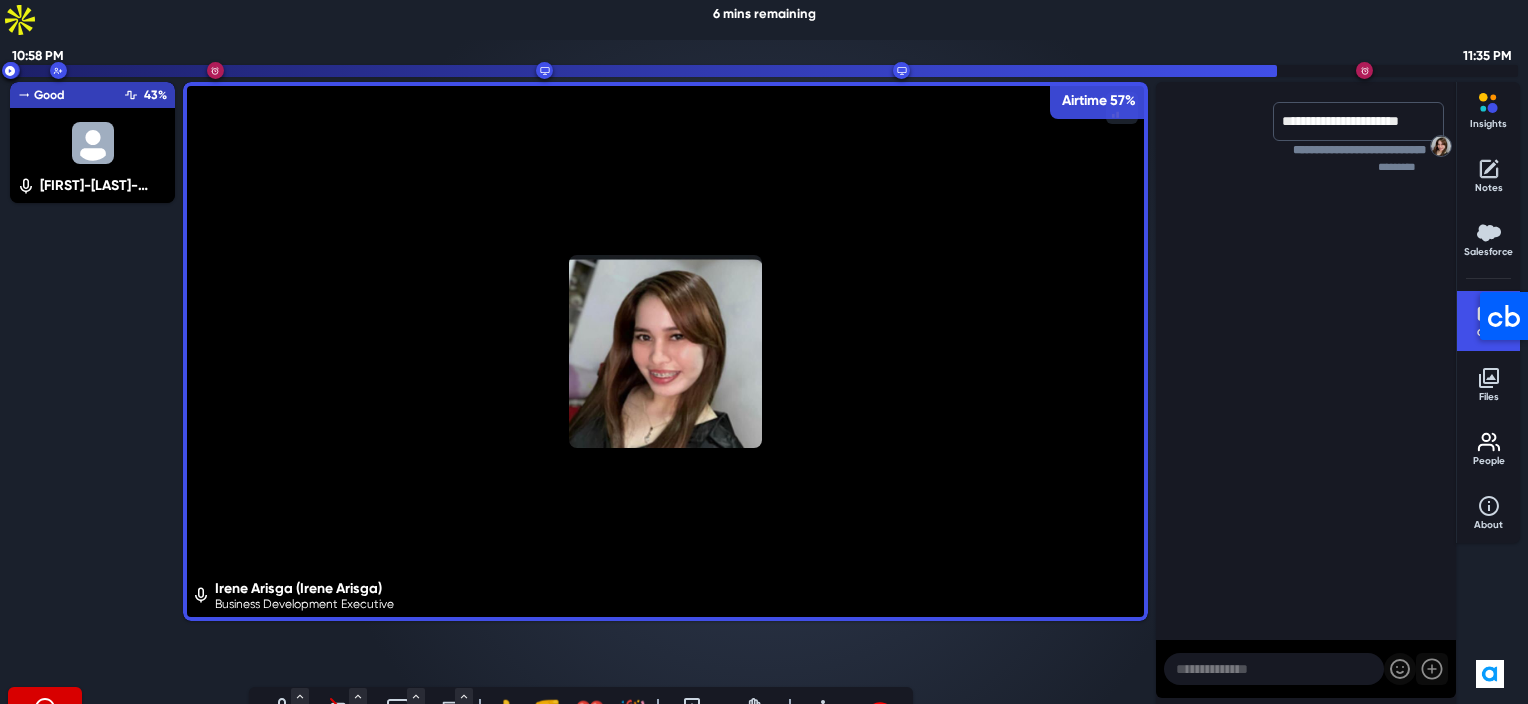 click 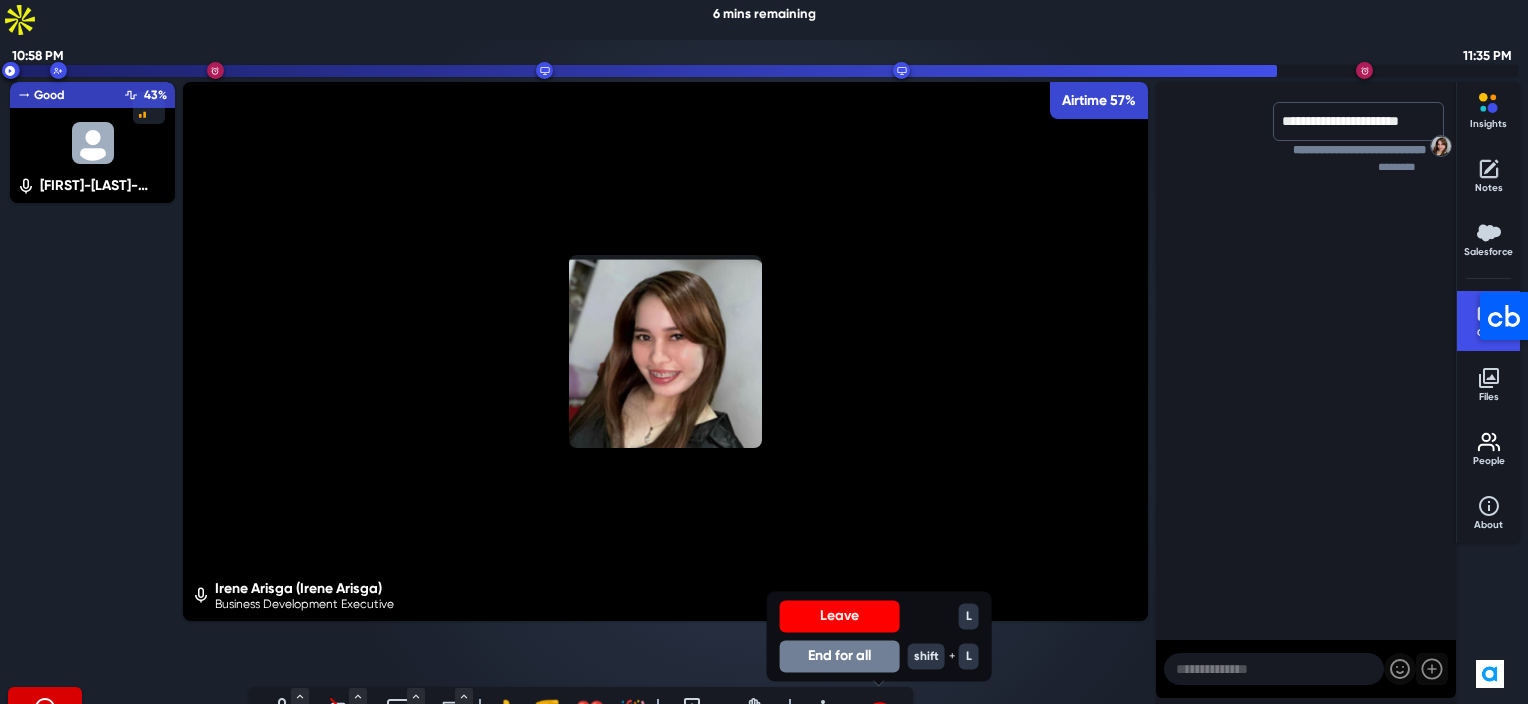 click on "End for all" at bounding box center (840, 656) 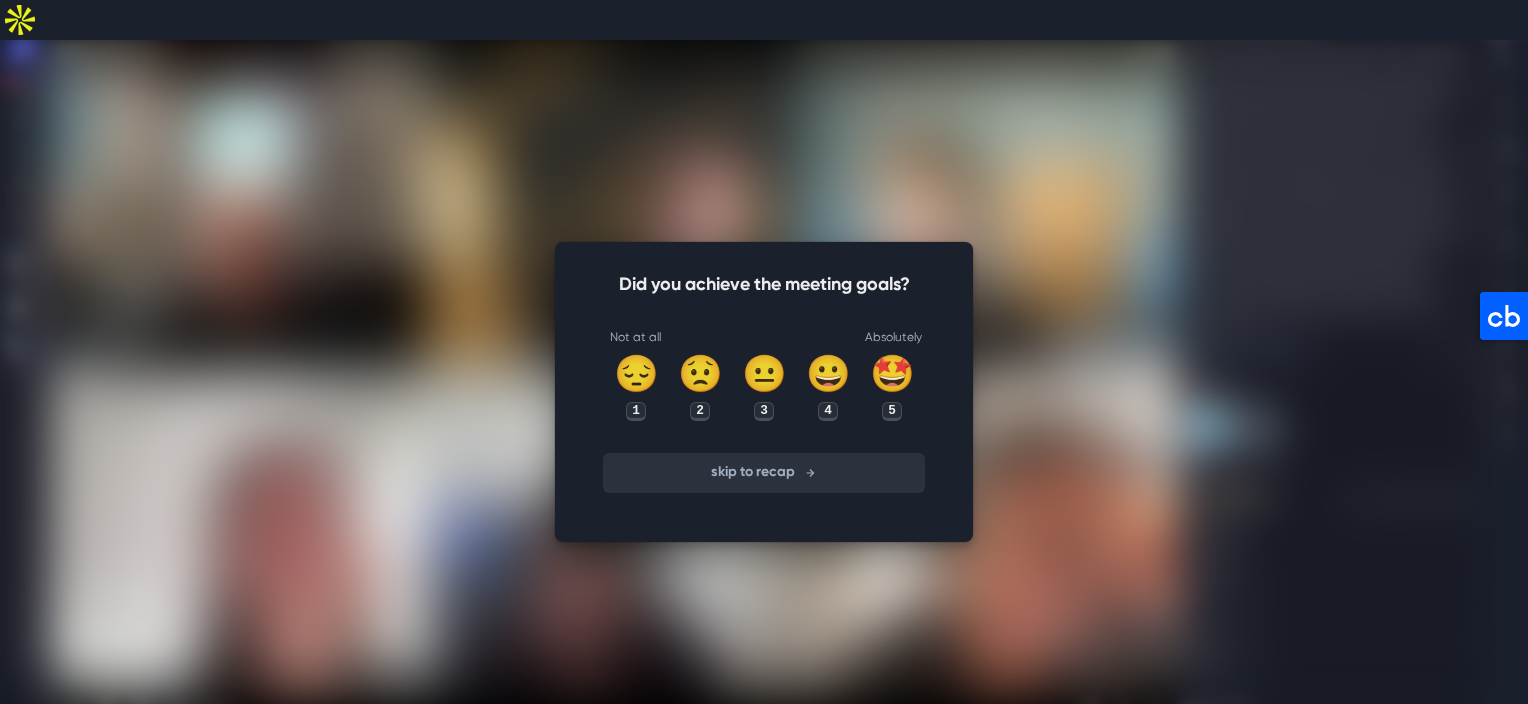 click on "skip to recap" at bounding box center [764, 473] 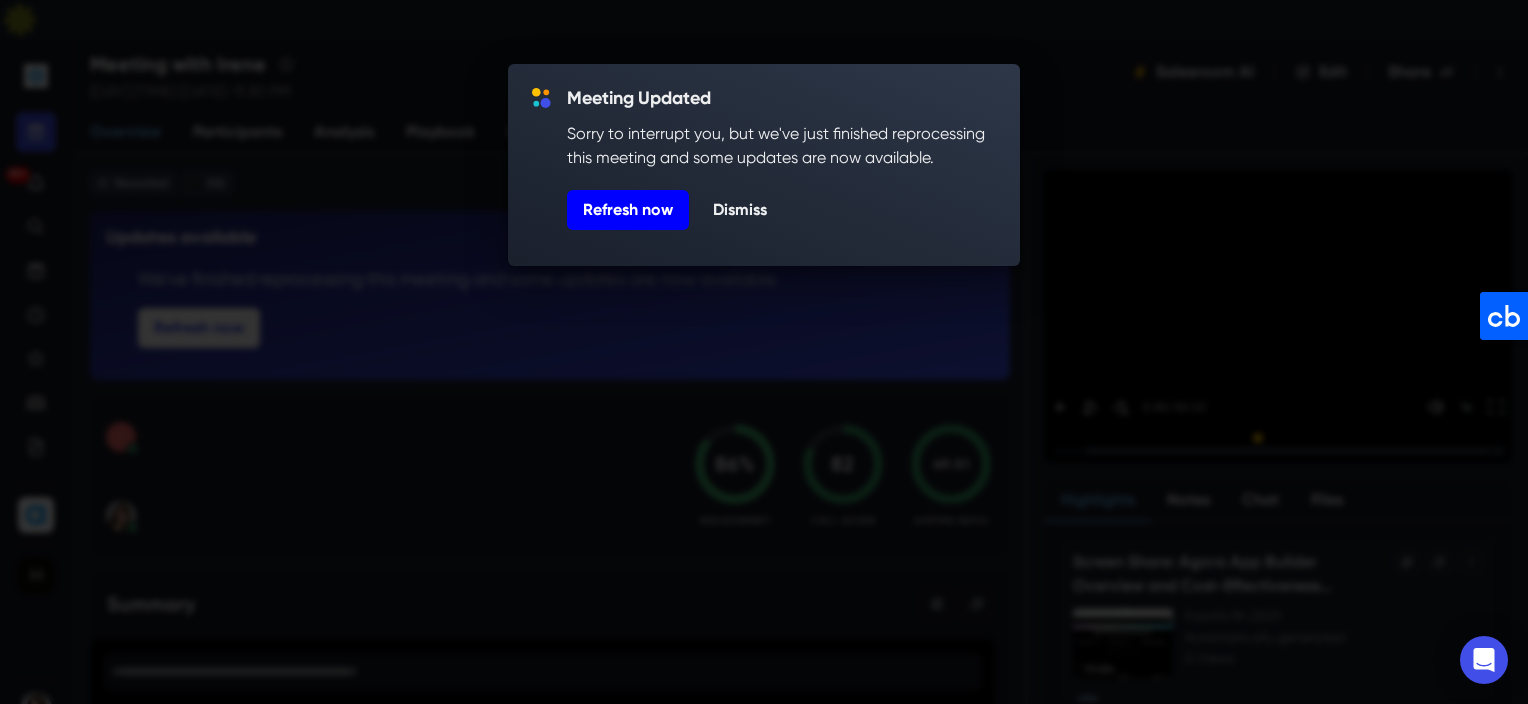 click on "Refresh now" at bounding box center [628, 210] 